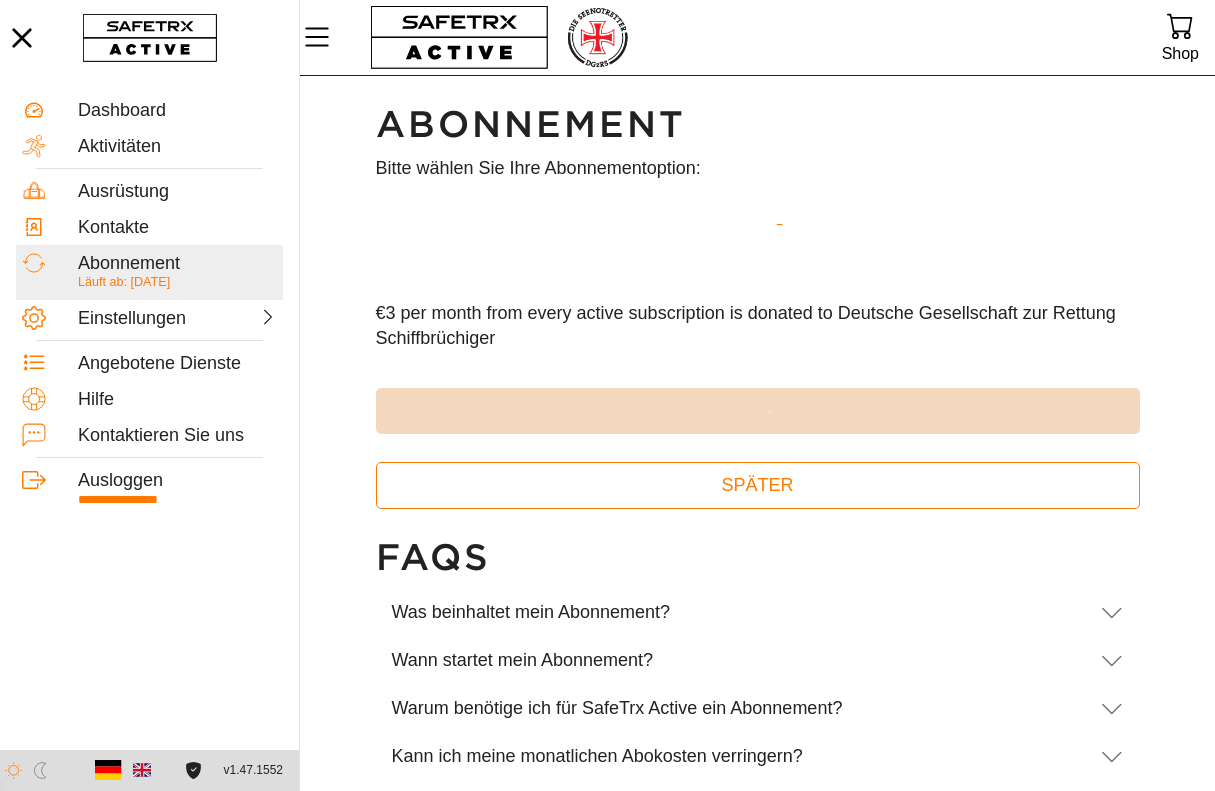 scroll, scrollTop: 0, scrollLeft: 0, axis: both 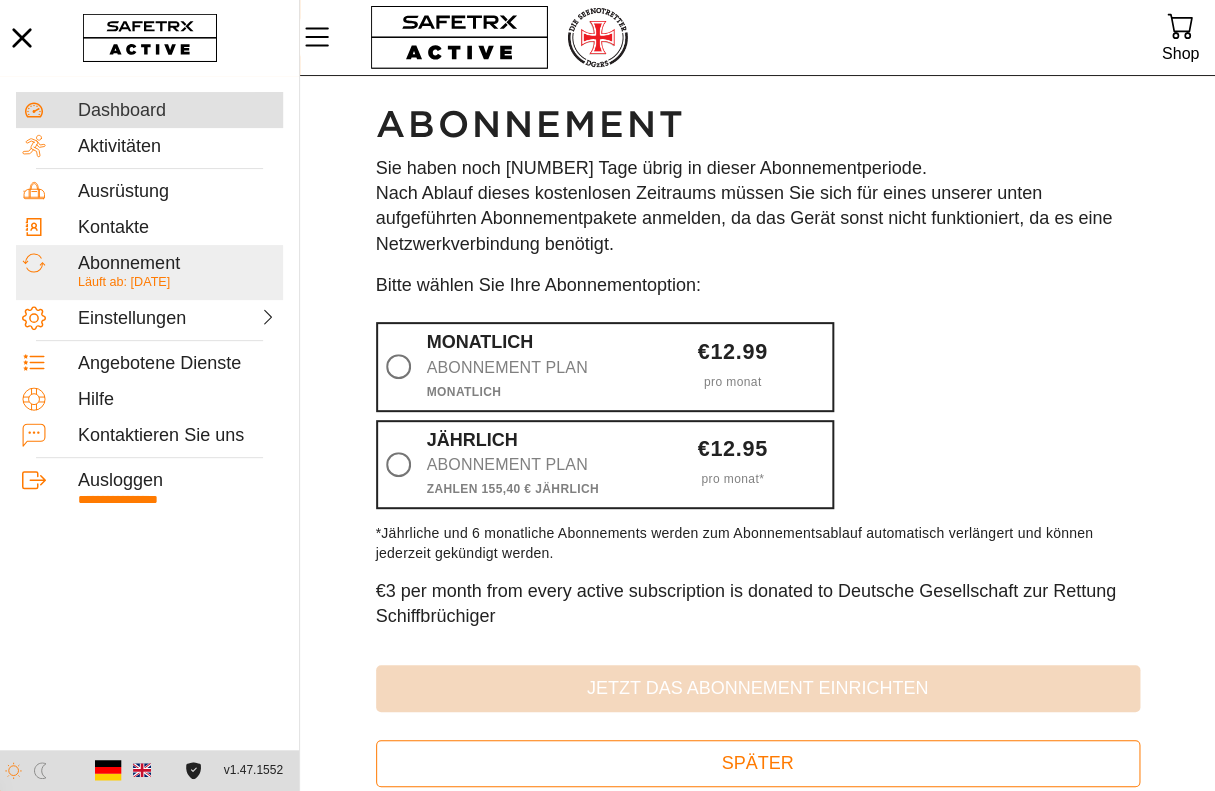 click on "Dashboard" at bounding box center (177, 111) 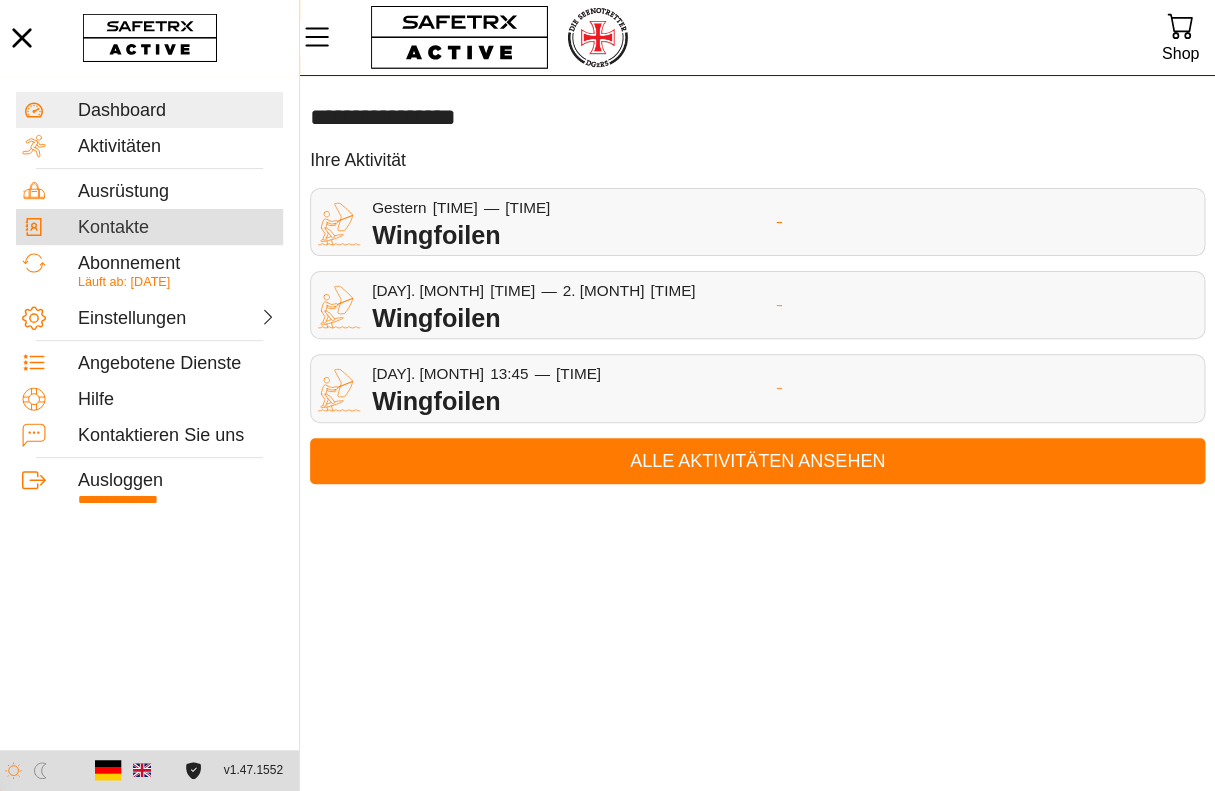 click on "Kontakte" at bounding box center (177, 228) 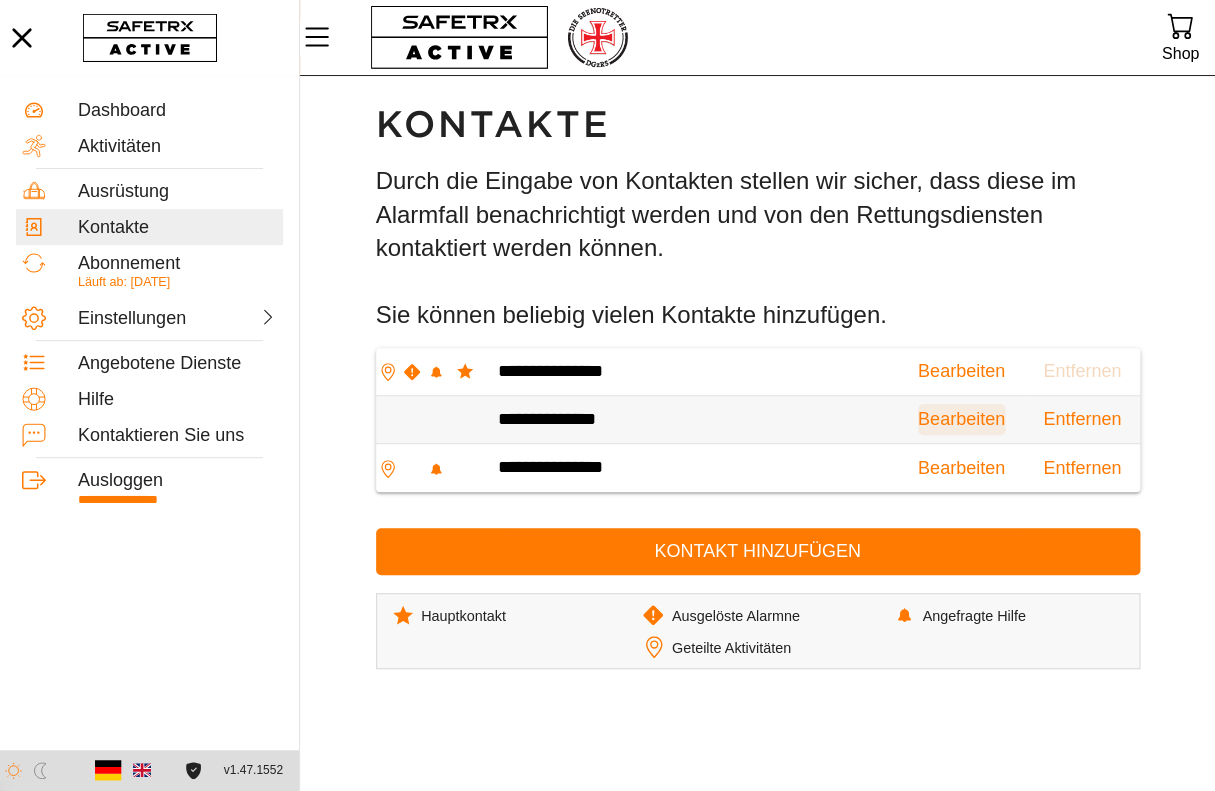 click on "Bearbeiten" at bounding box center [961, 419] 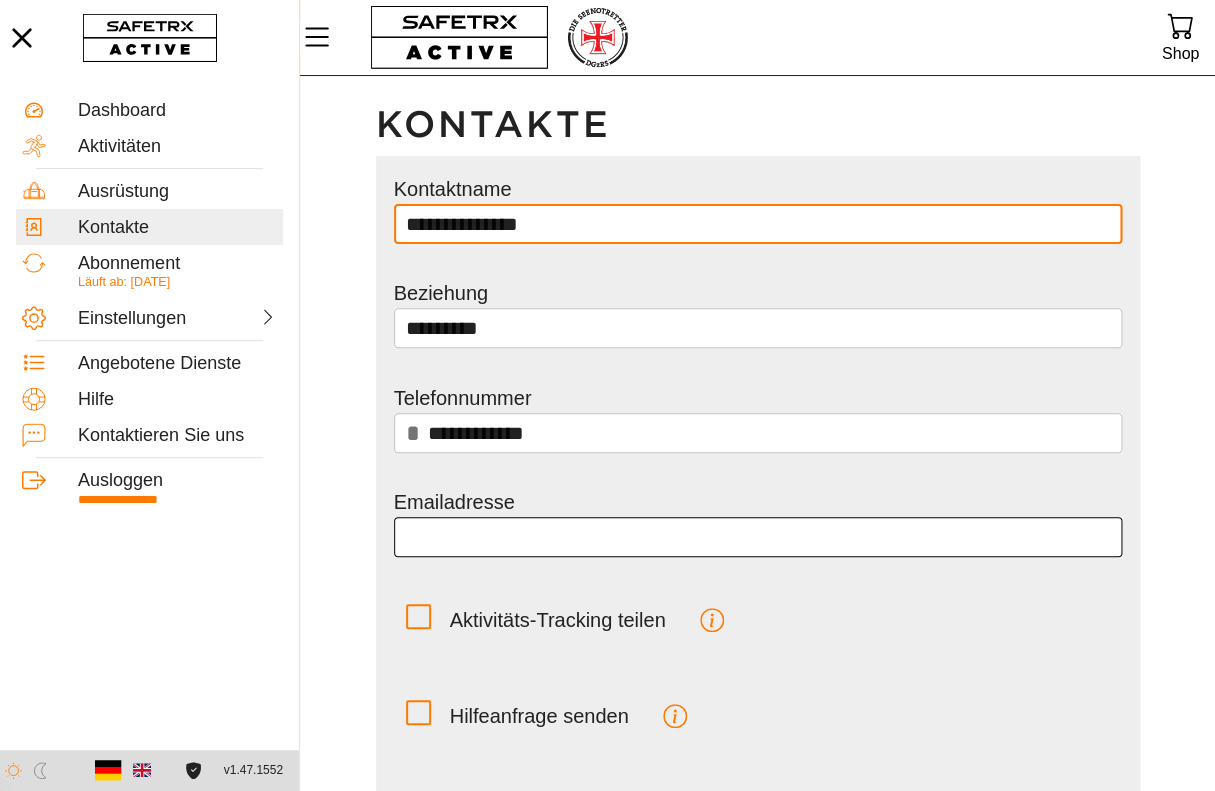 click at bounding box center (758, 537) 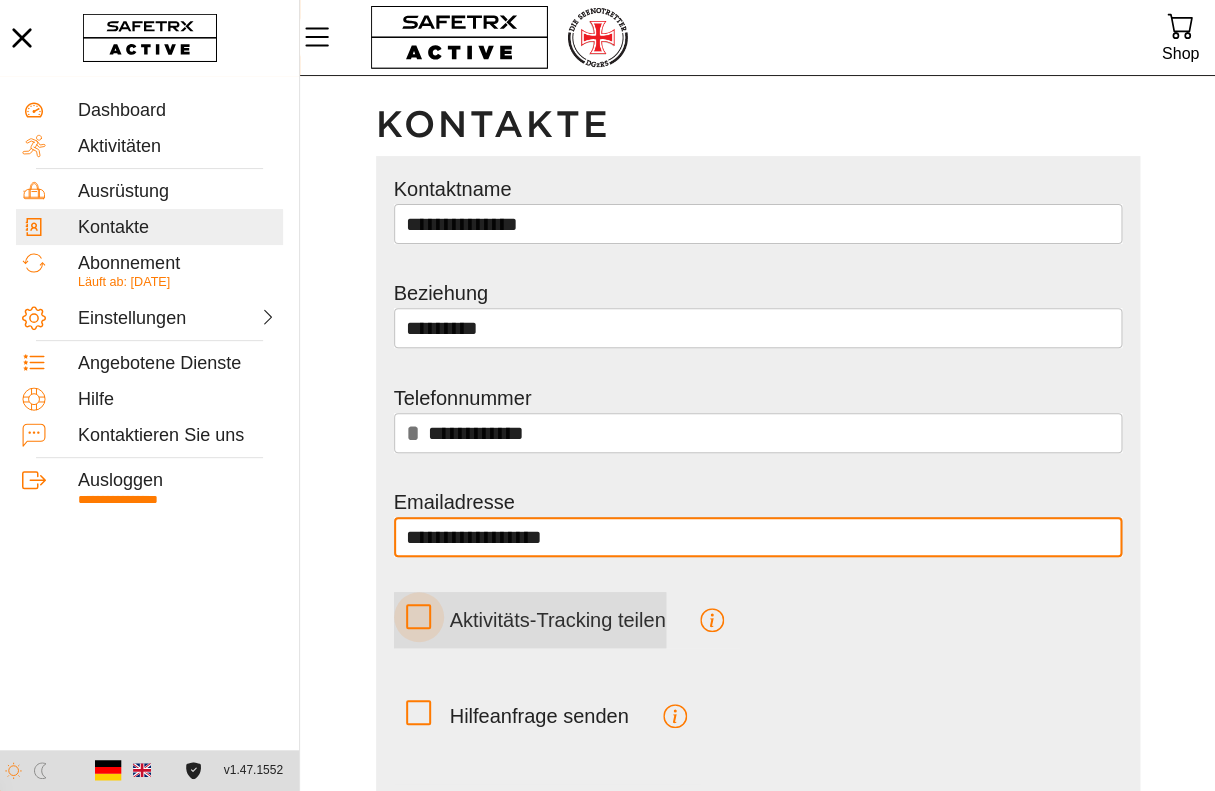 type on "**********" 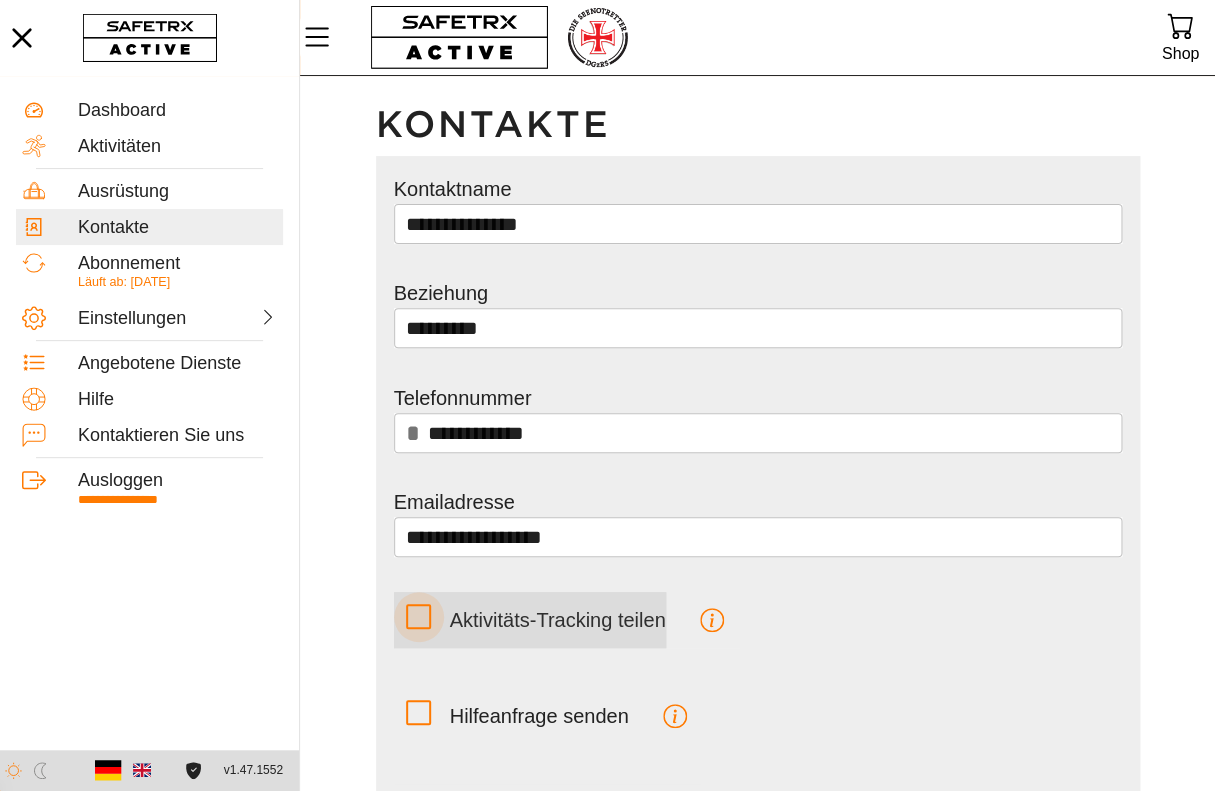 click 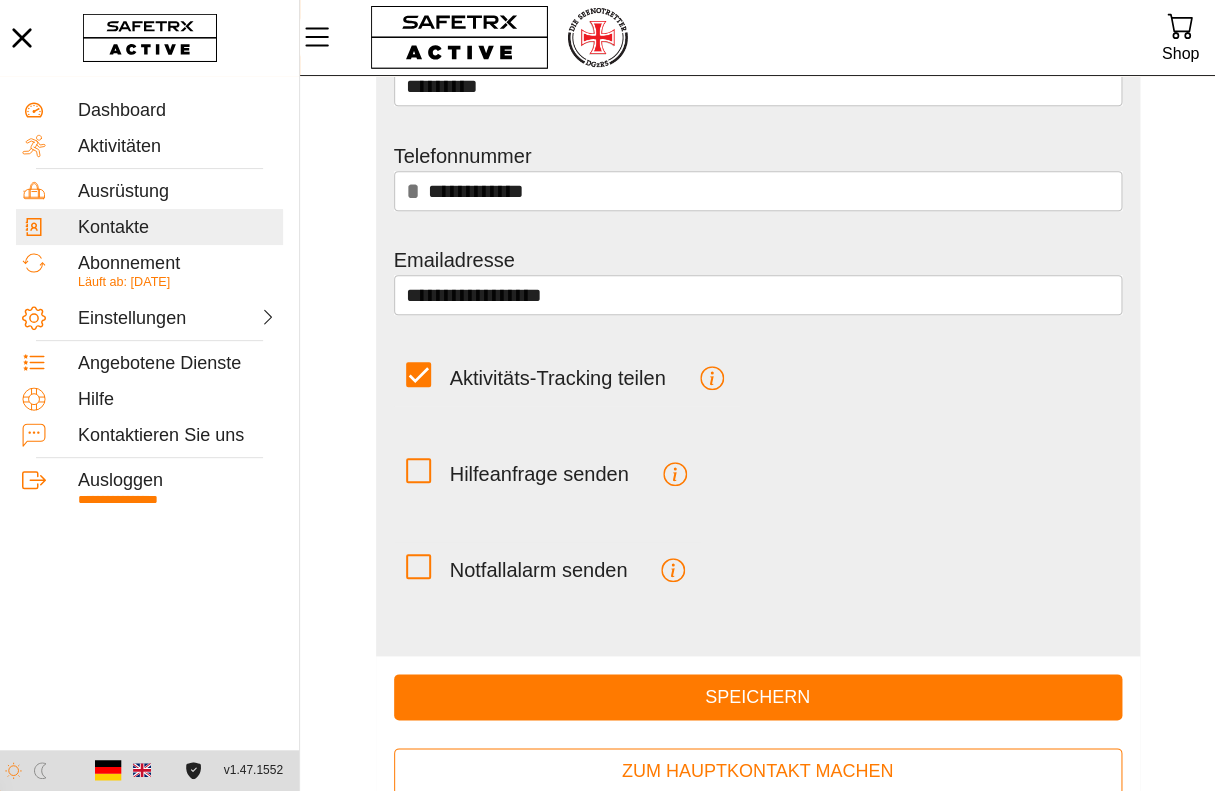 scroll, scrollTop: 243, scrollLeft: 0, axis: vertical 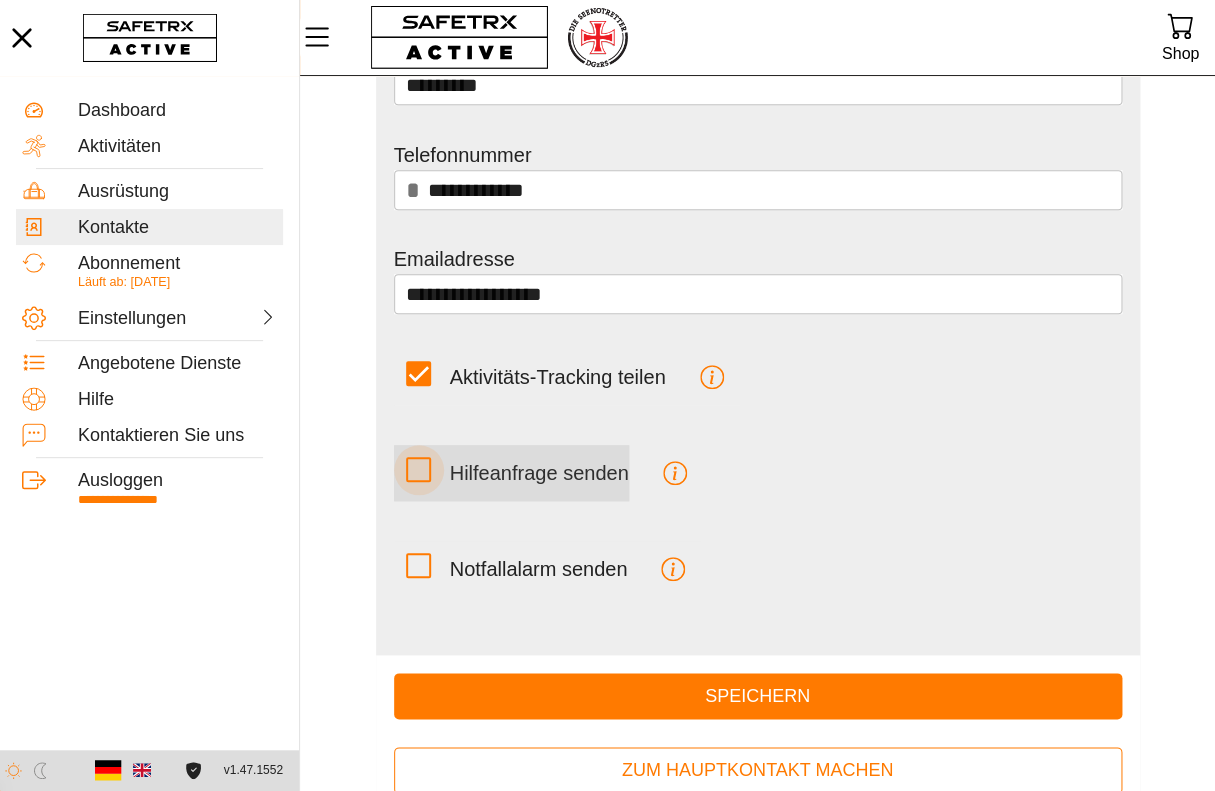 click 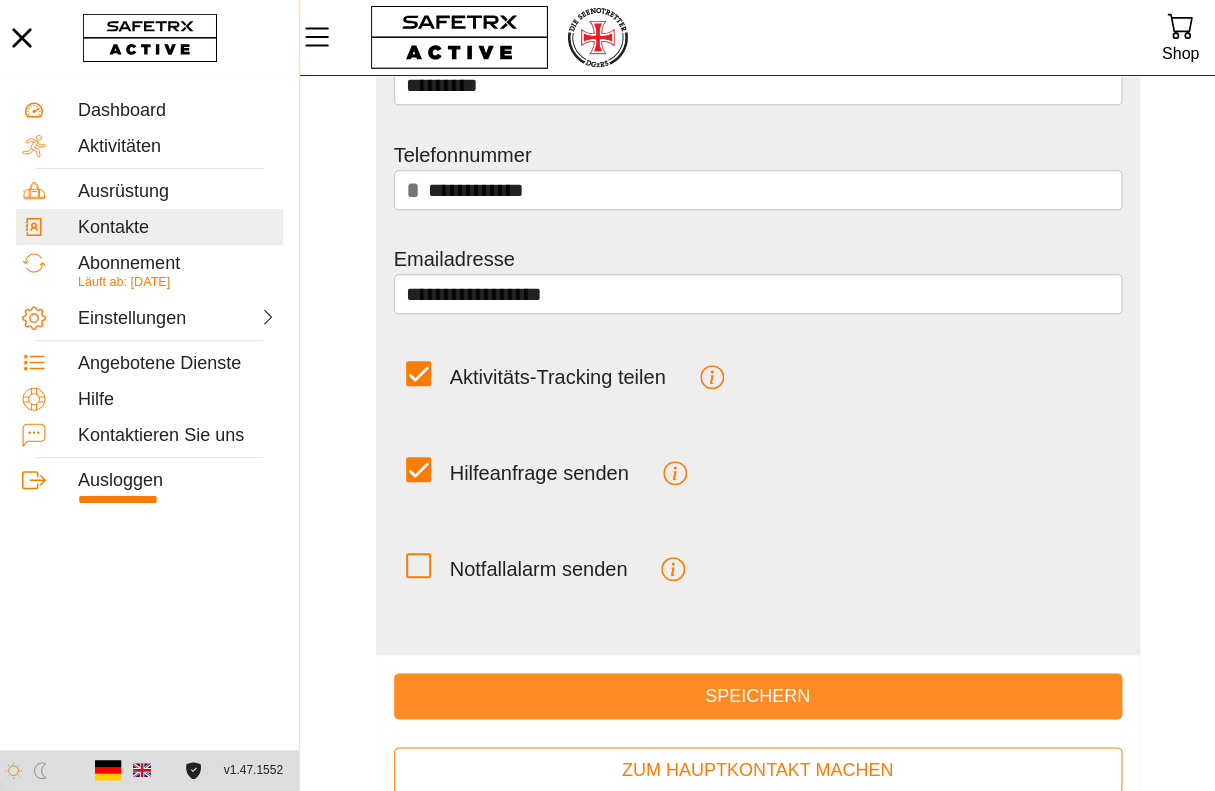click on "Speichern" at bounding box center [758, 696] 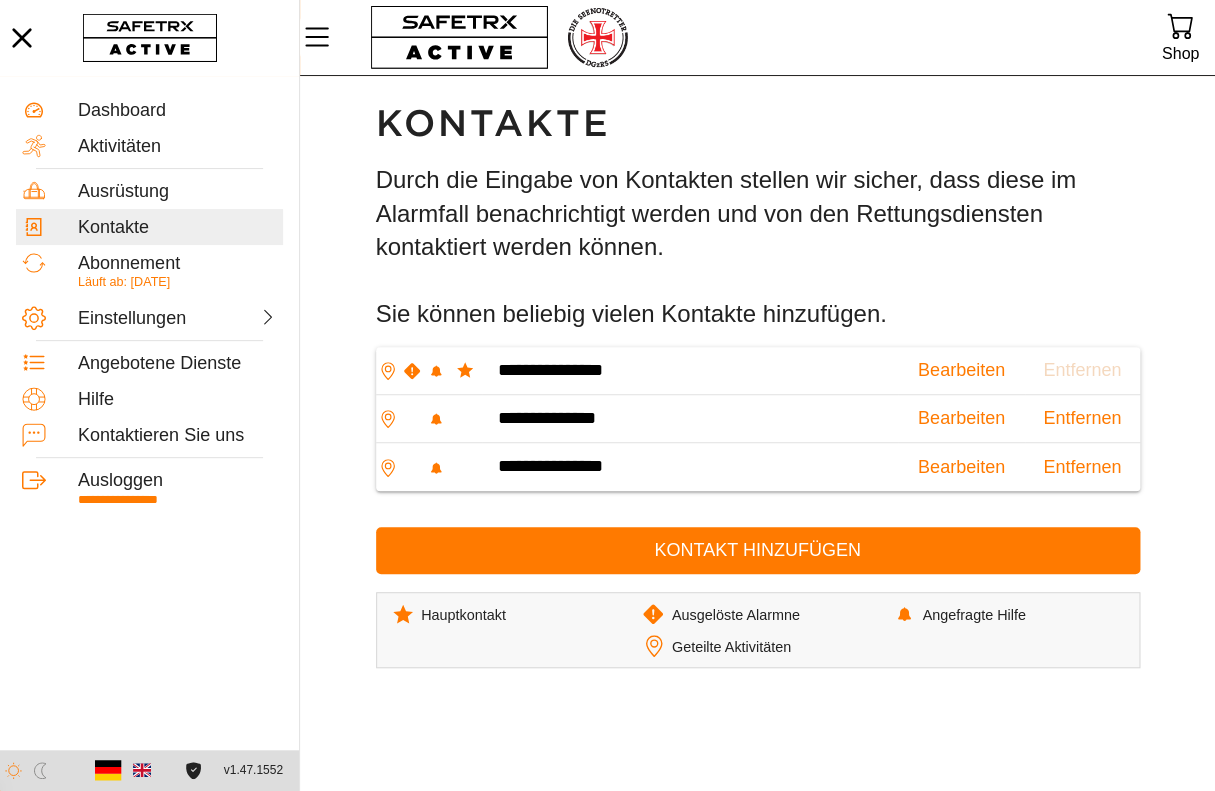 scroll, scrollTop: 0, scrollLeft: 0, axis: both 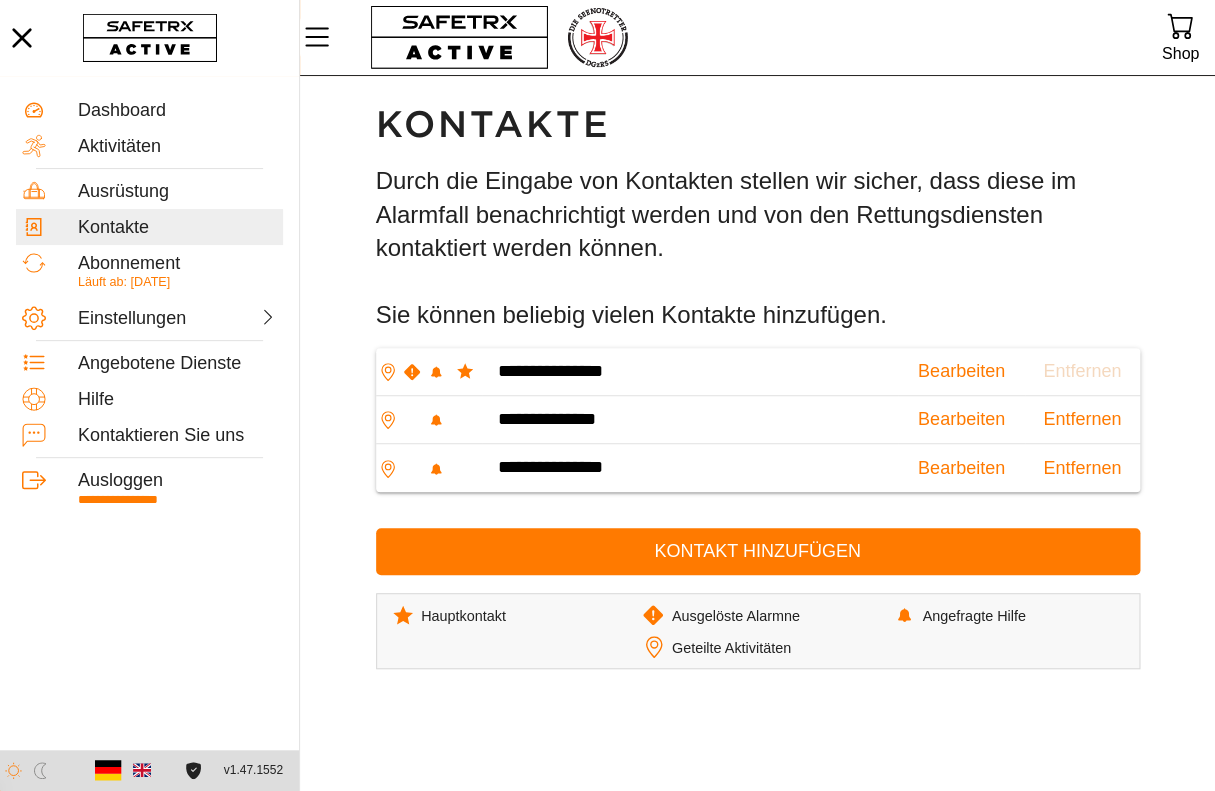 click on "Durch die Eingabe von Kontakten stellen wir sicher, dass diese im Alarmfall benachrichtigt werden und von den Rettungsdiensten kontaktiert werden können.
Sie können beliebig vielen Kontakte hinzufügen." at bounding box center (758, 248) 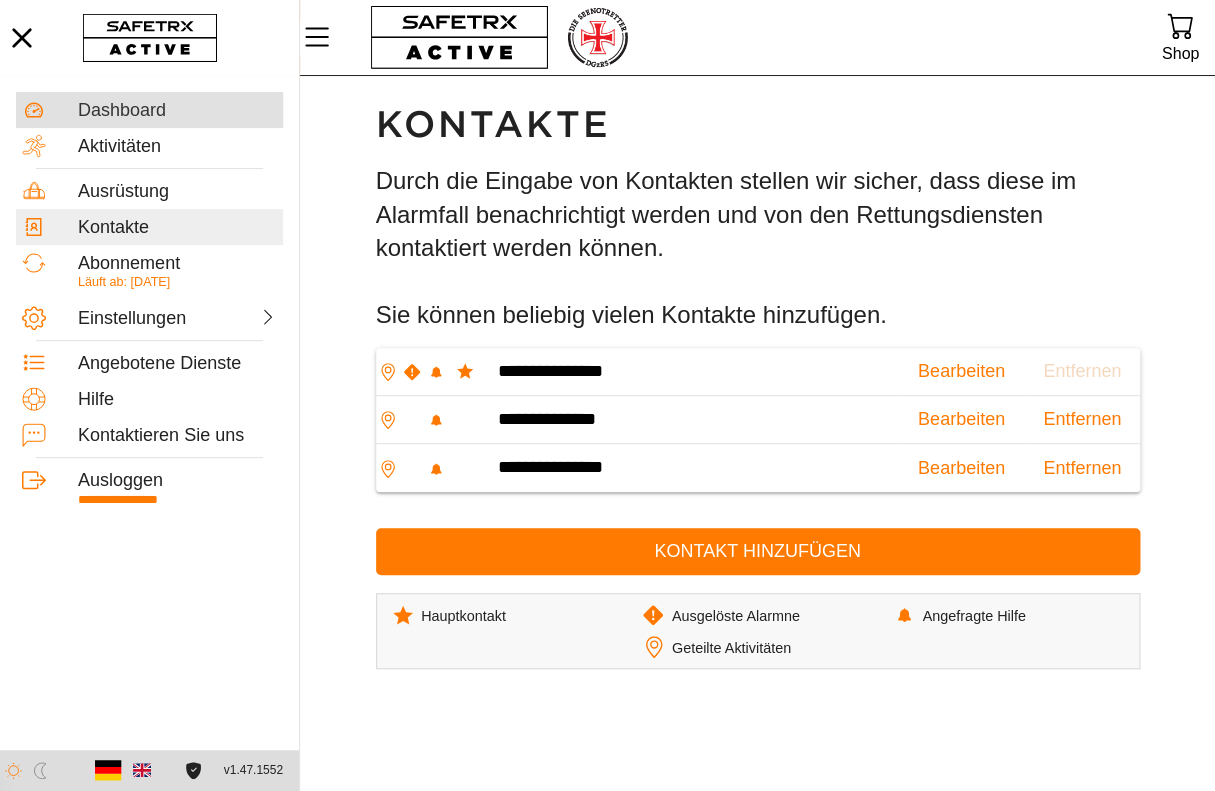 click on "Dashboard" at bounding box center (177, 111) 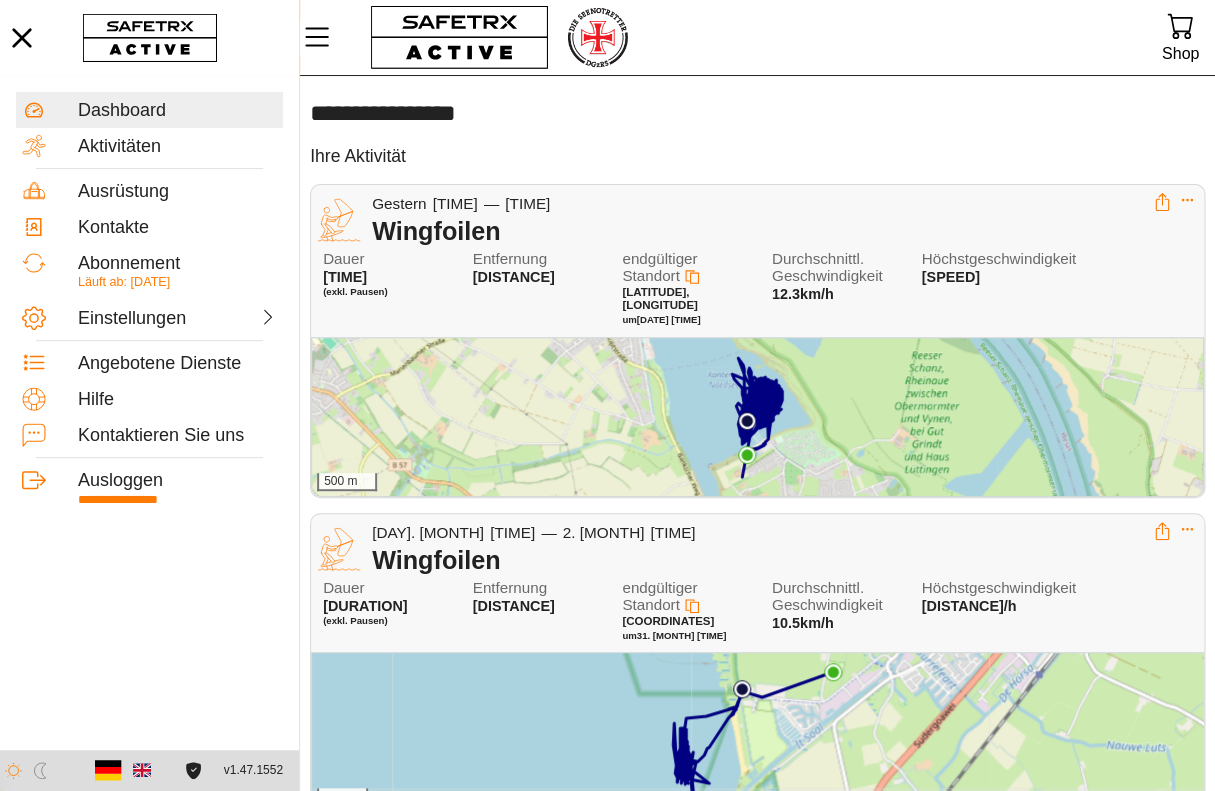 scroll, scrollTop: 0, scrollLeft: 0, axis: both 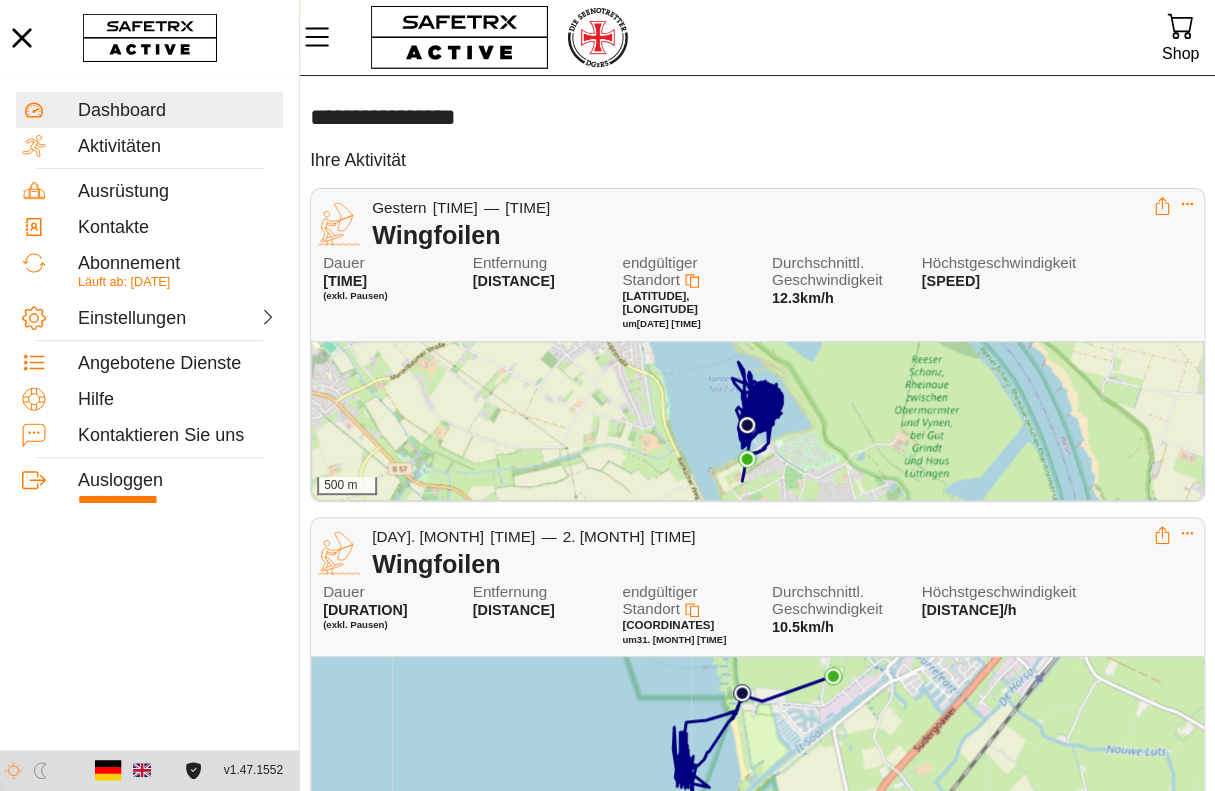 click on "500 m" at bounding box center (757, 421) 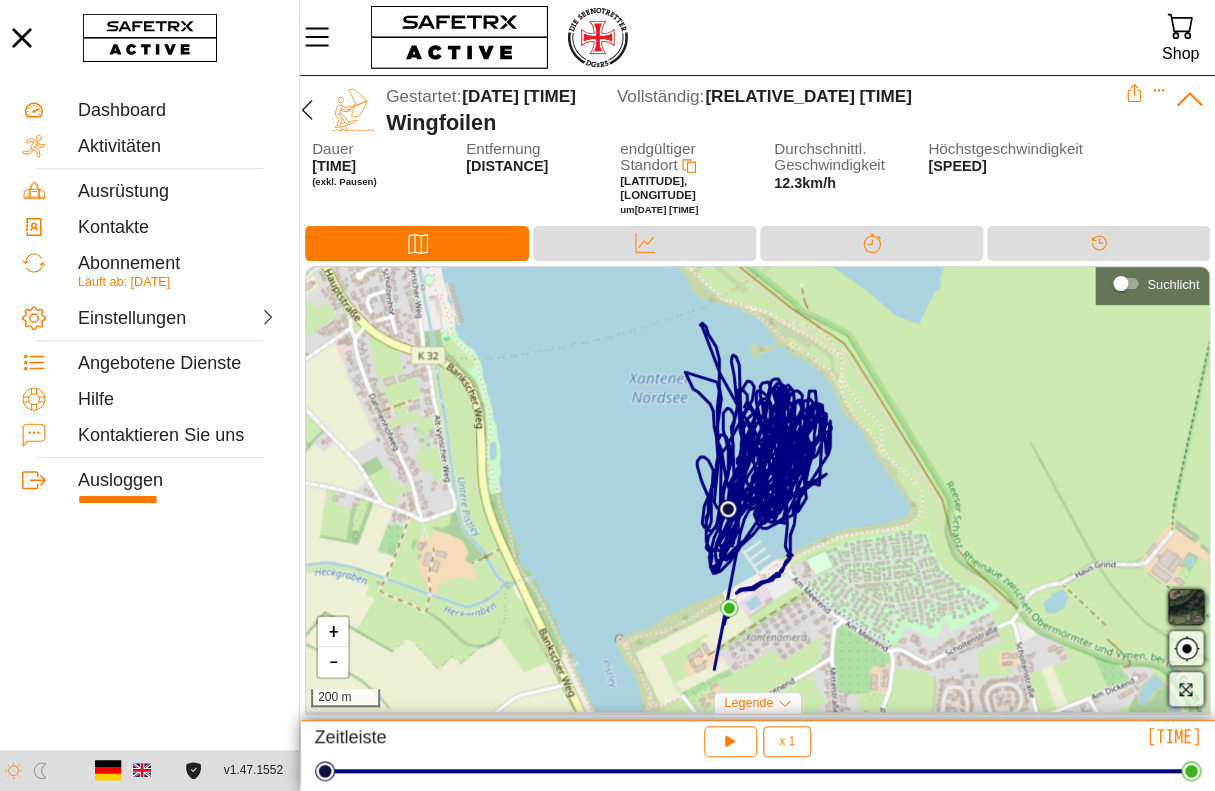 click 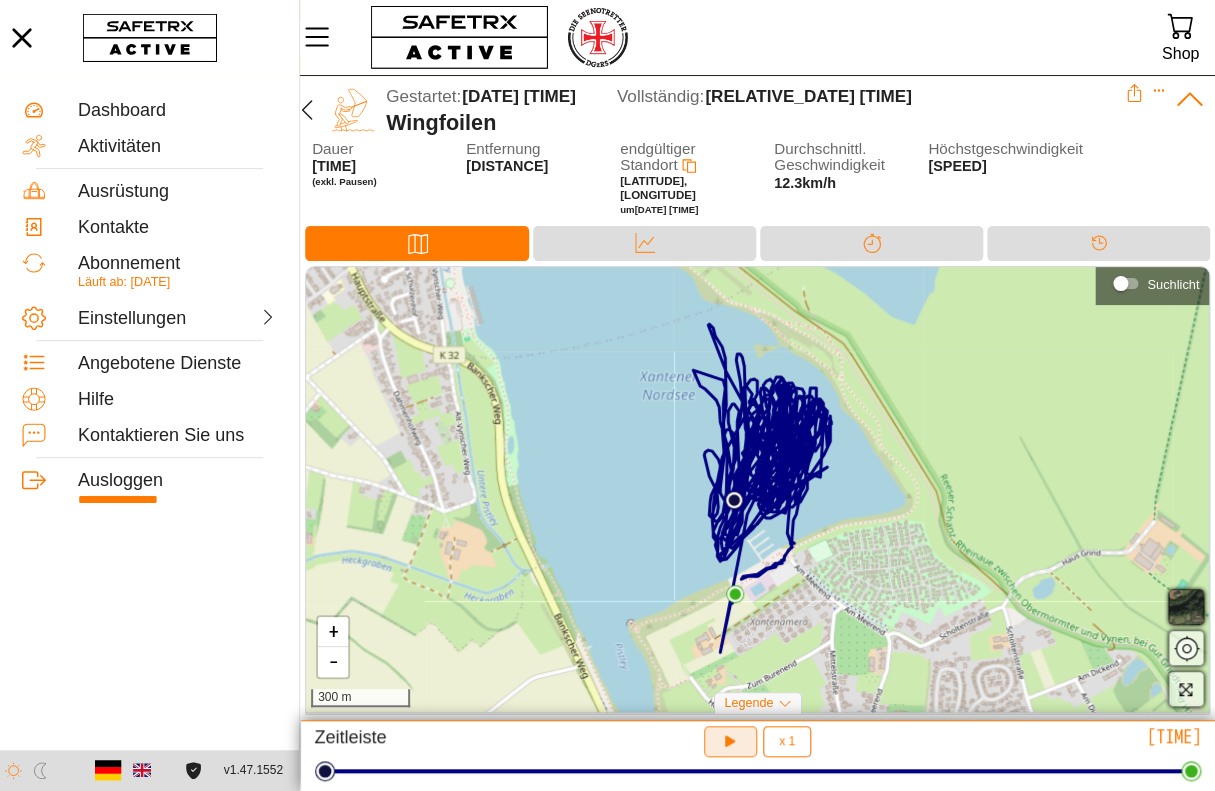 click 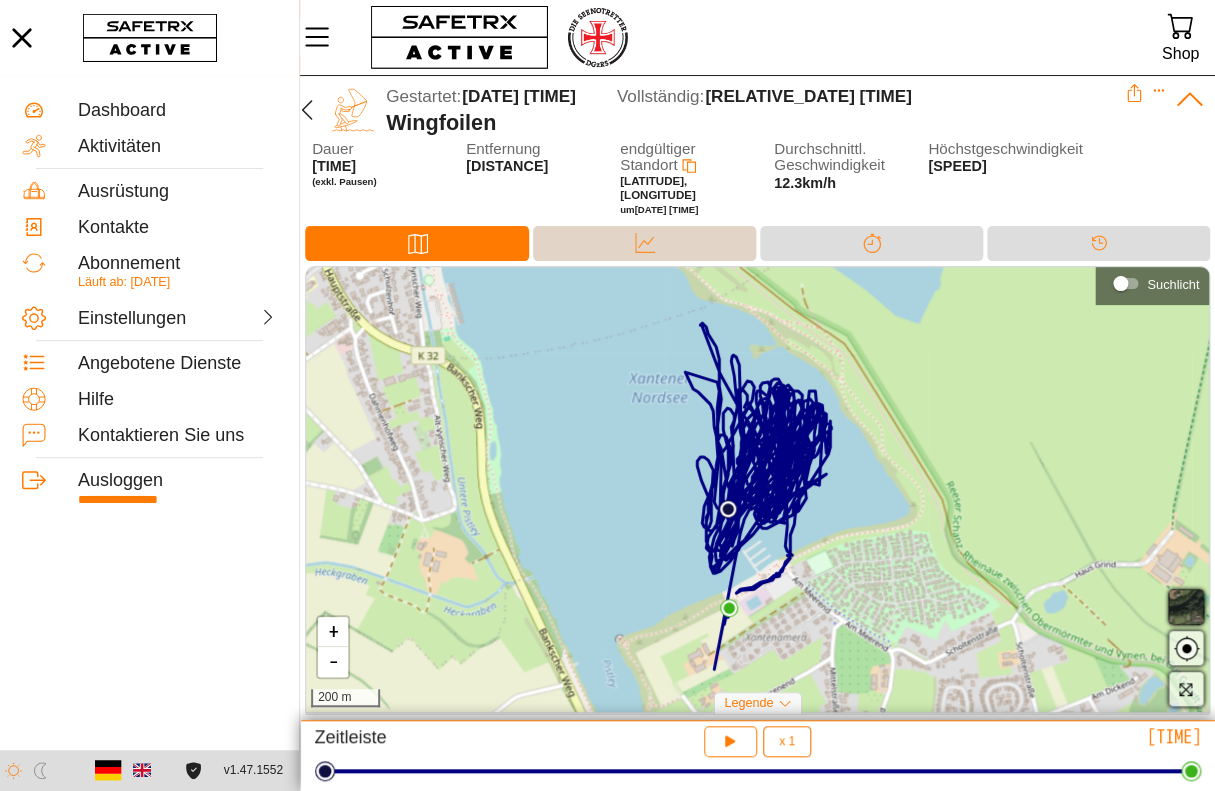 click on "Daten" at bounding box center (644, 243) 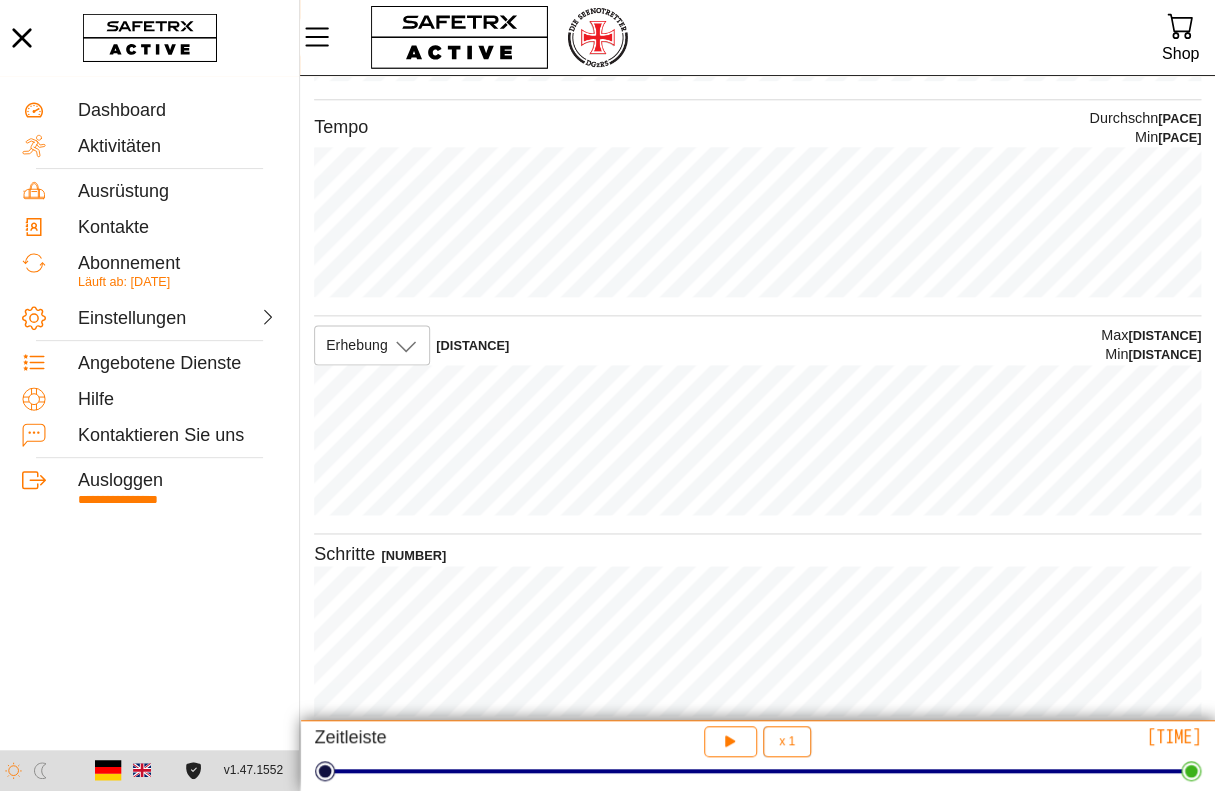 scroll, scrollTop: 0, scrollLeft: 0, axis: both 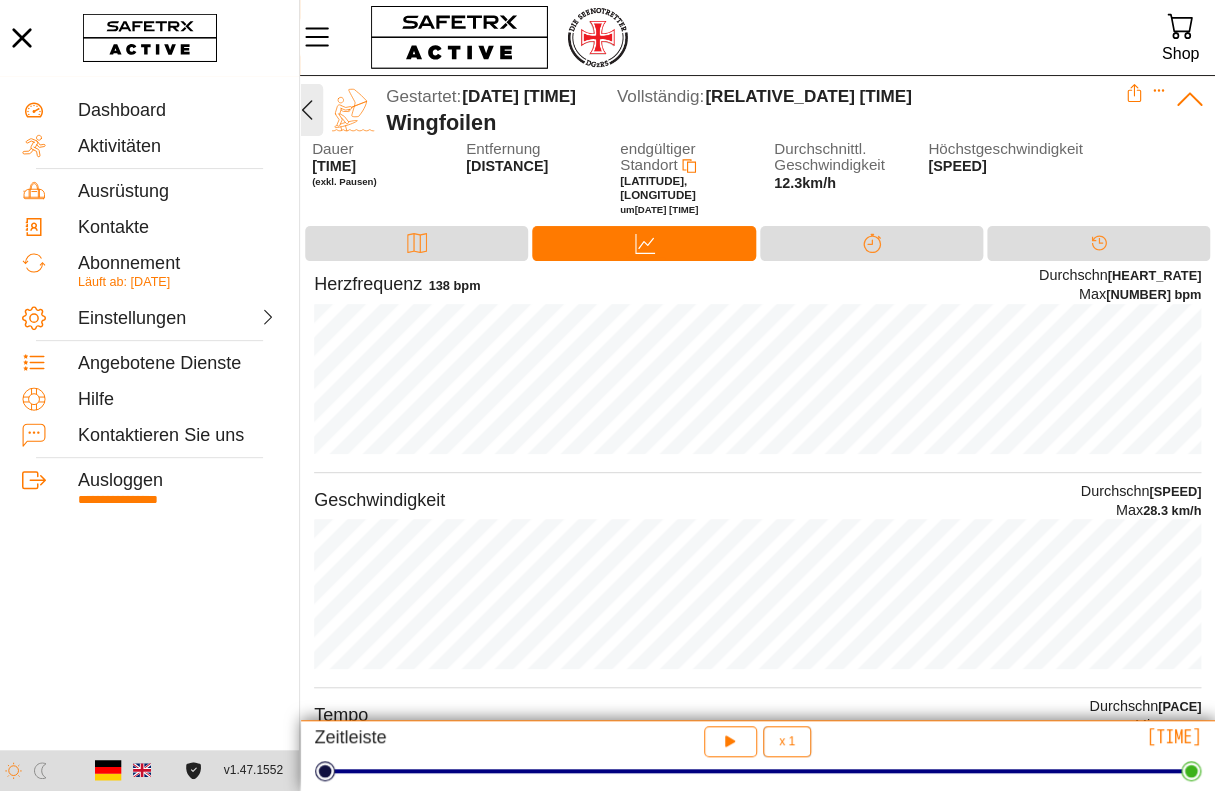 click 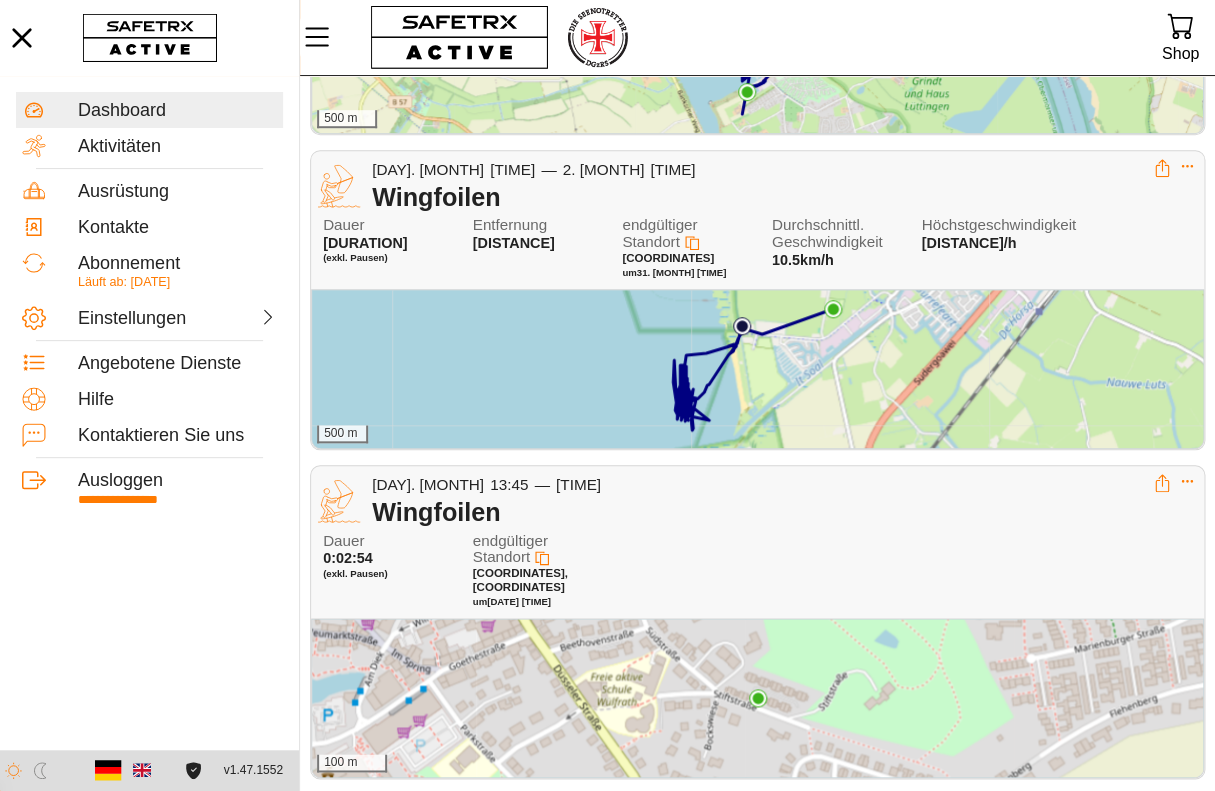 scroll, scrollTop: 401, scrollLeft: 0, axis: vertical 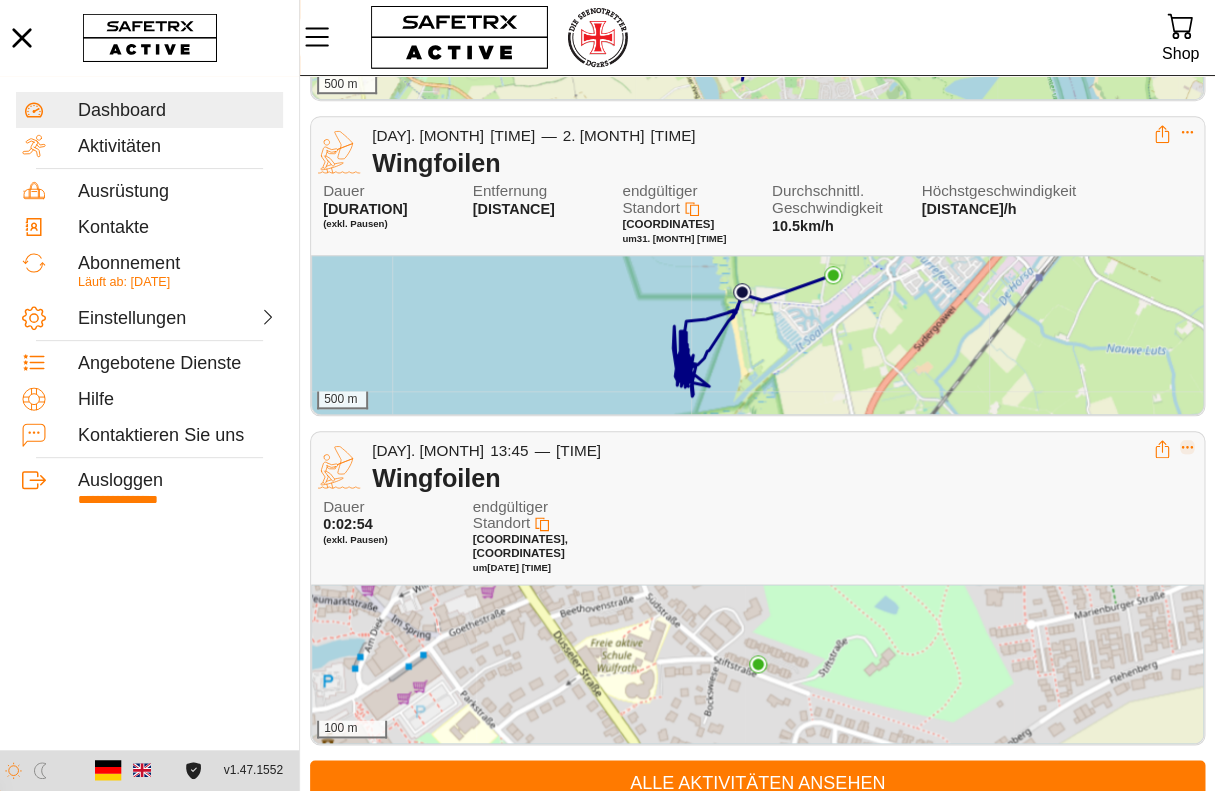 click 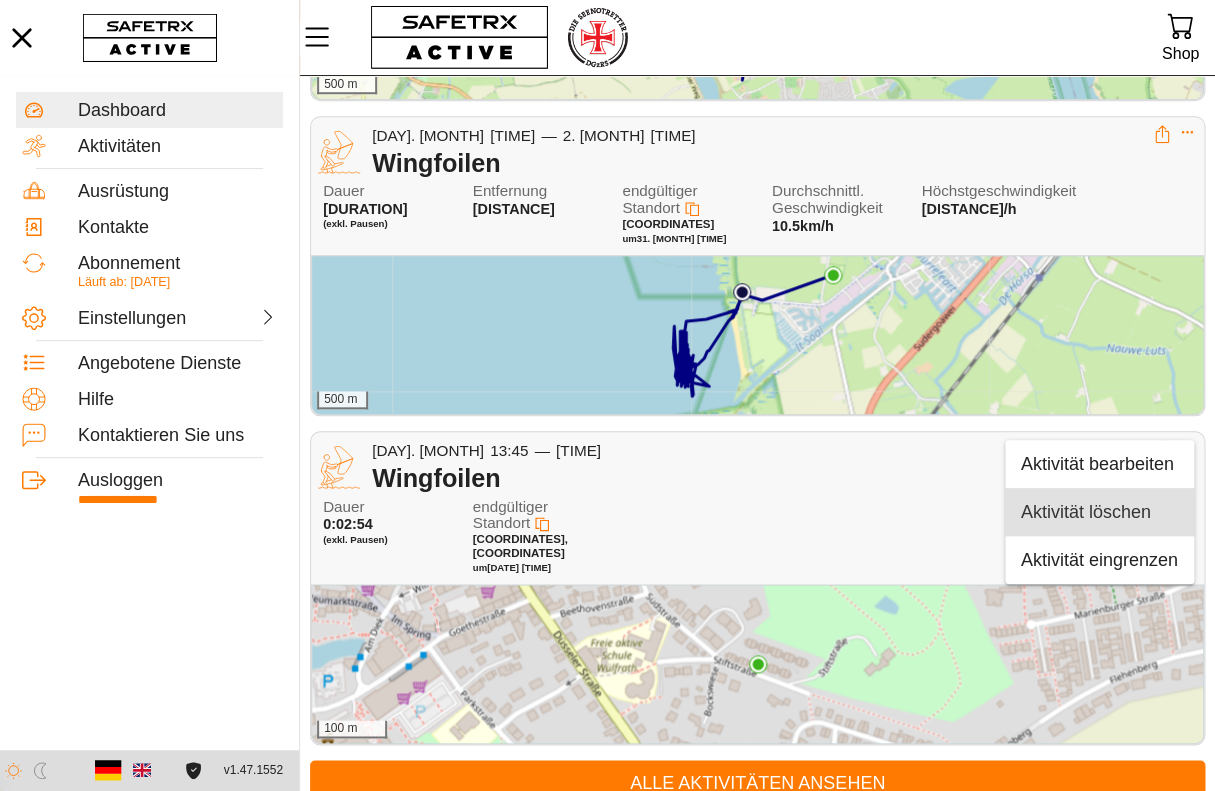 click on "Aktivität löschen" at bounding box center (1099, 513) 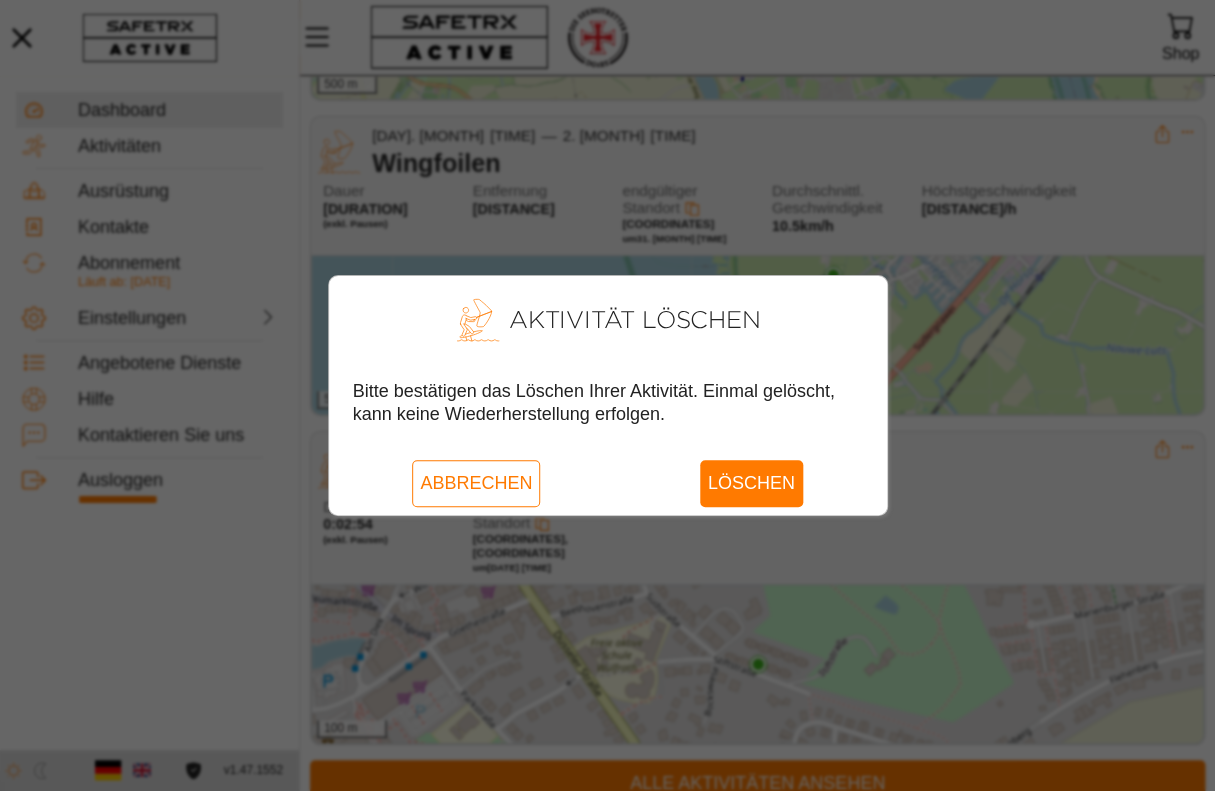 scroll, scrollTop: 0, scrollLeft: 0, axis: both 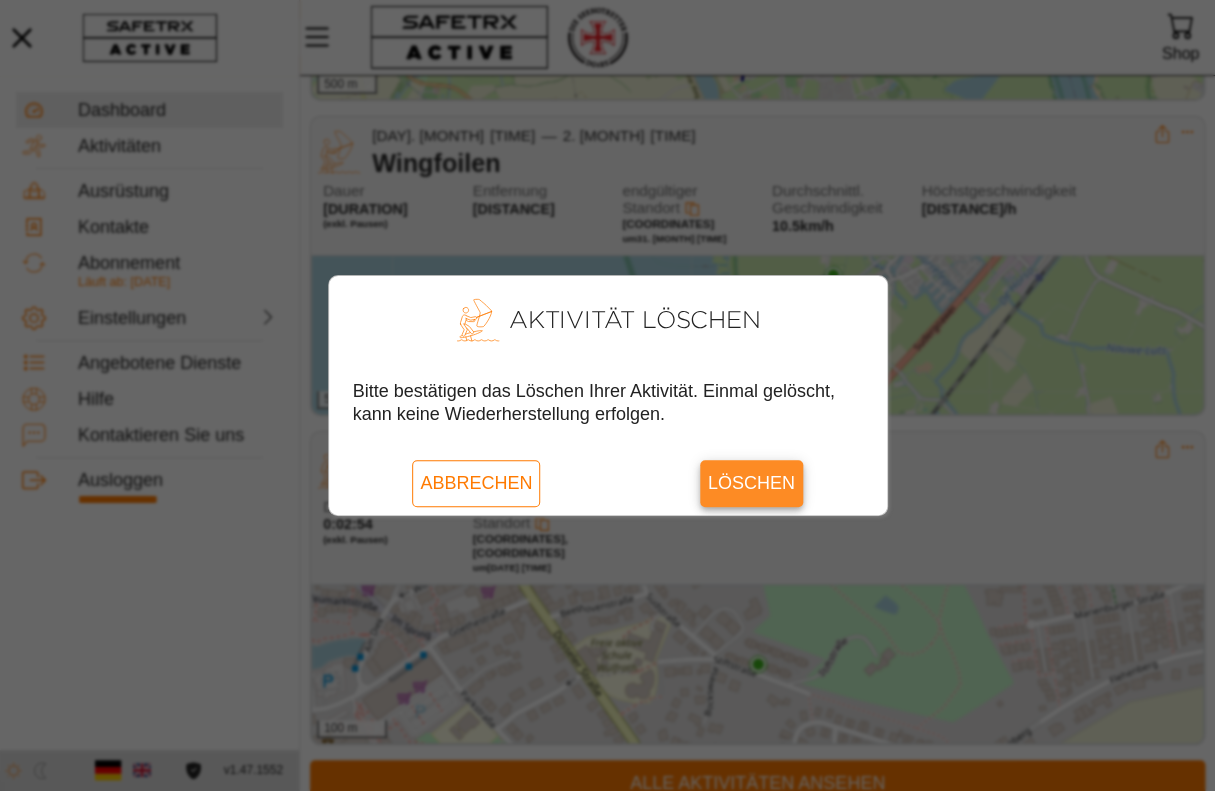 click on "Löschen" at bounding box center [751, 483] 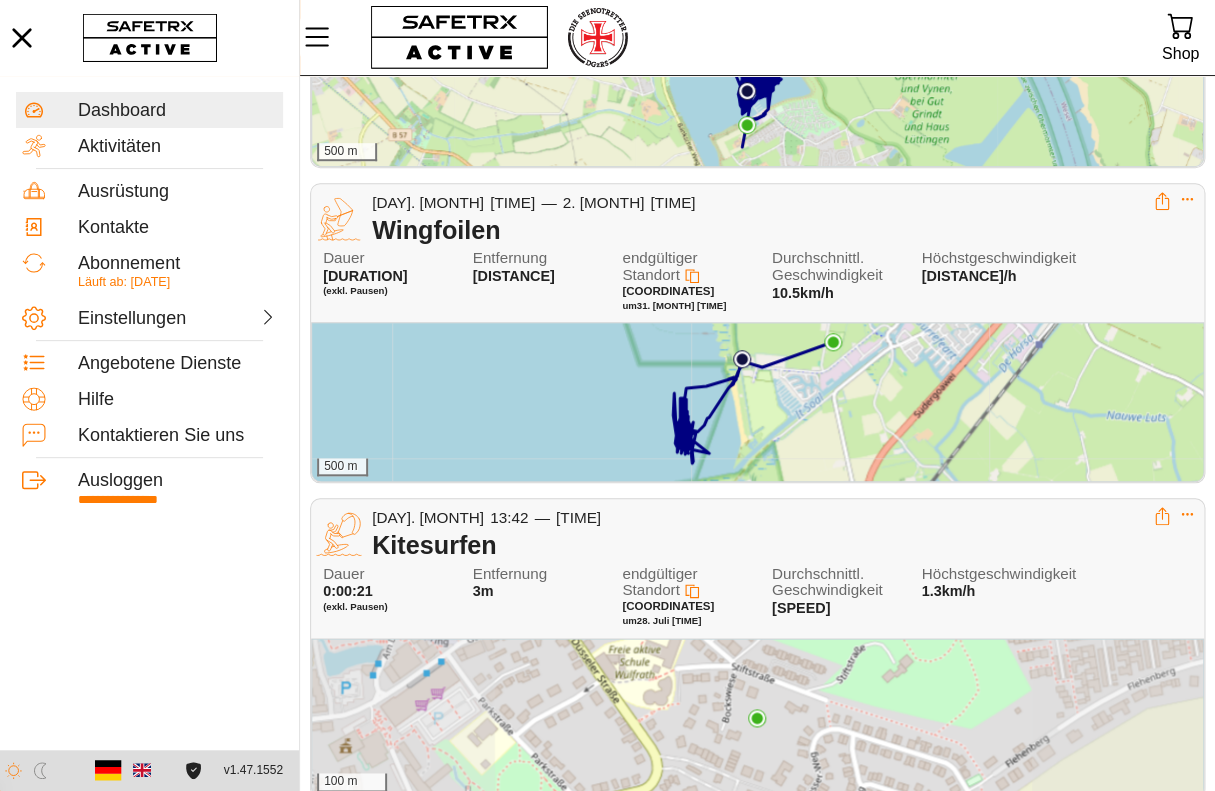 scroll, scrollTop: 401, scrollLeft: 0, axis: vertical 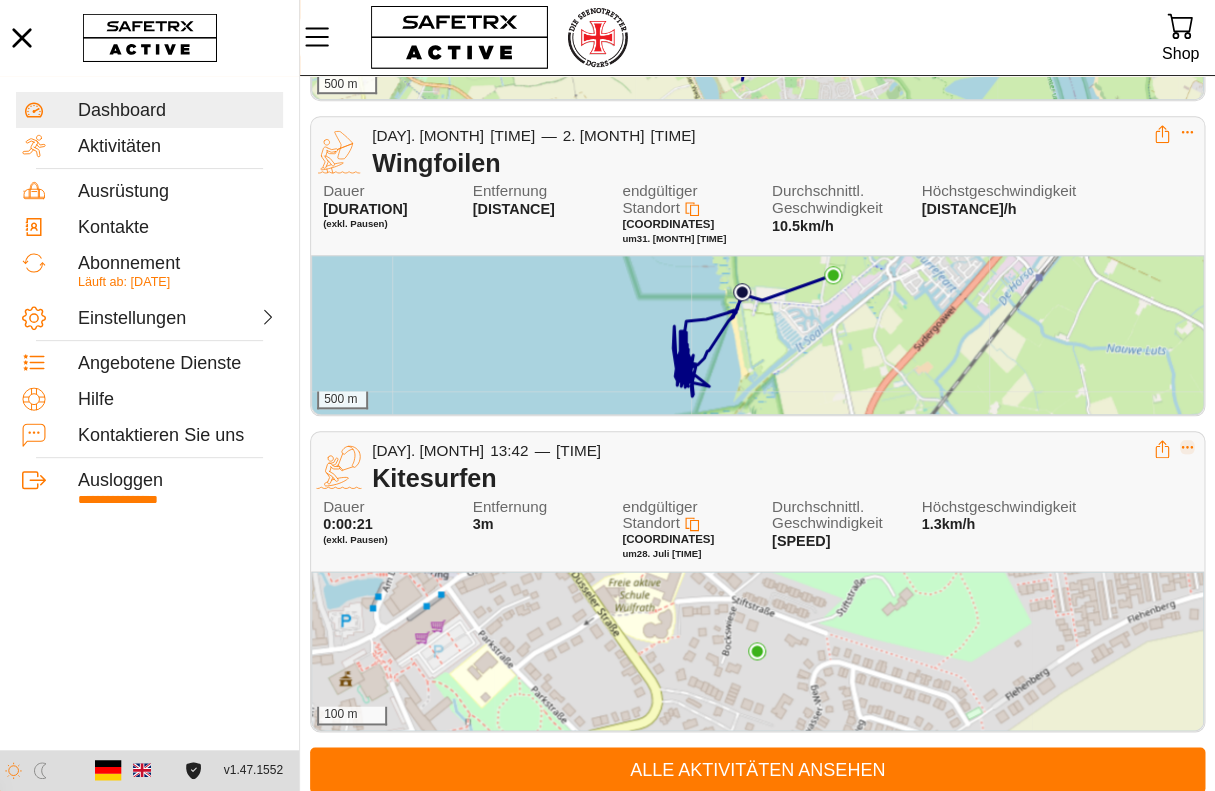 click 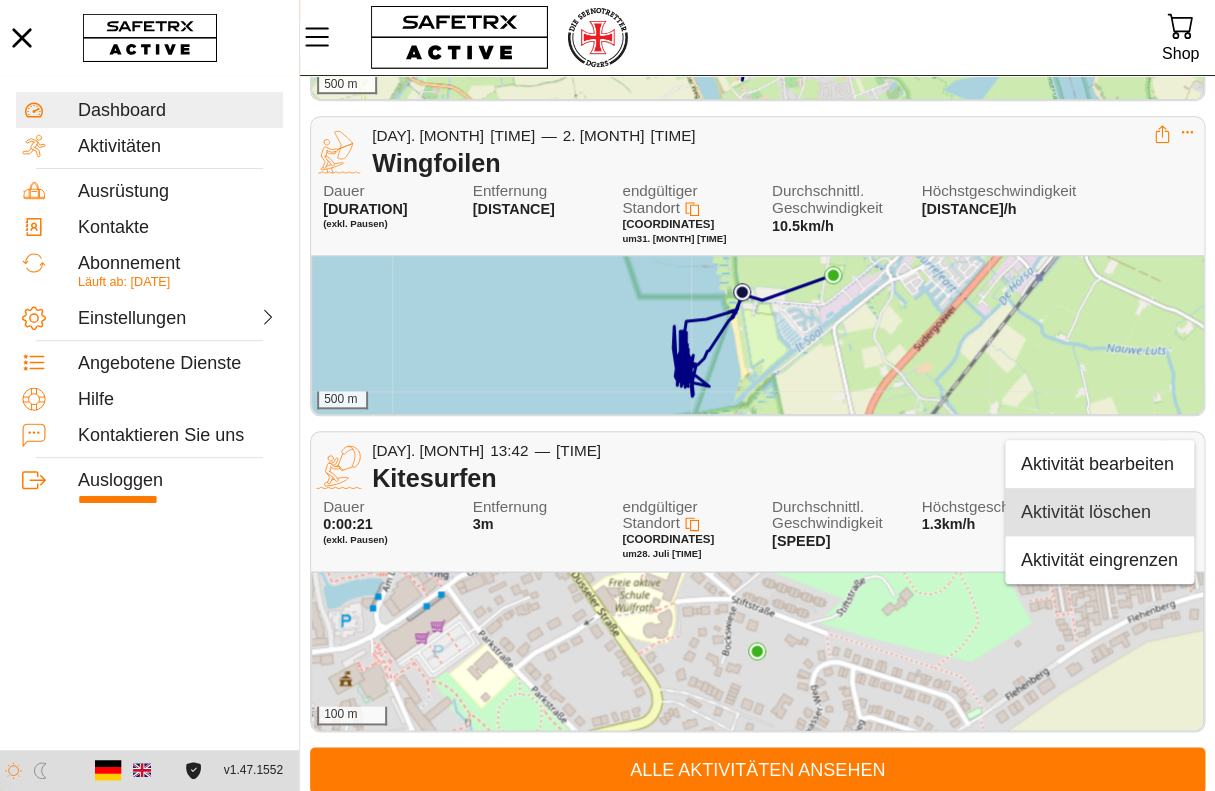 click on "Aktivität löschen" at bounding box center (1099, 513) 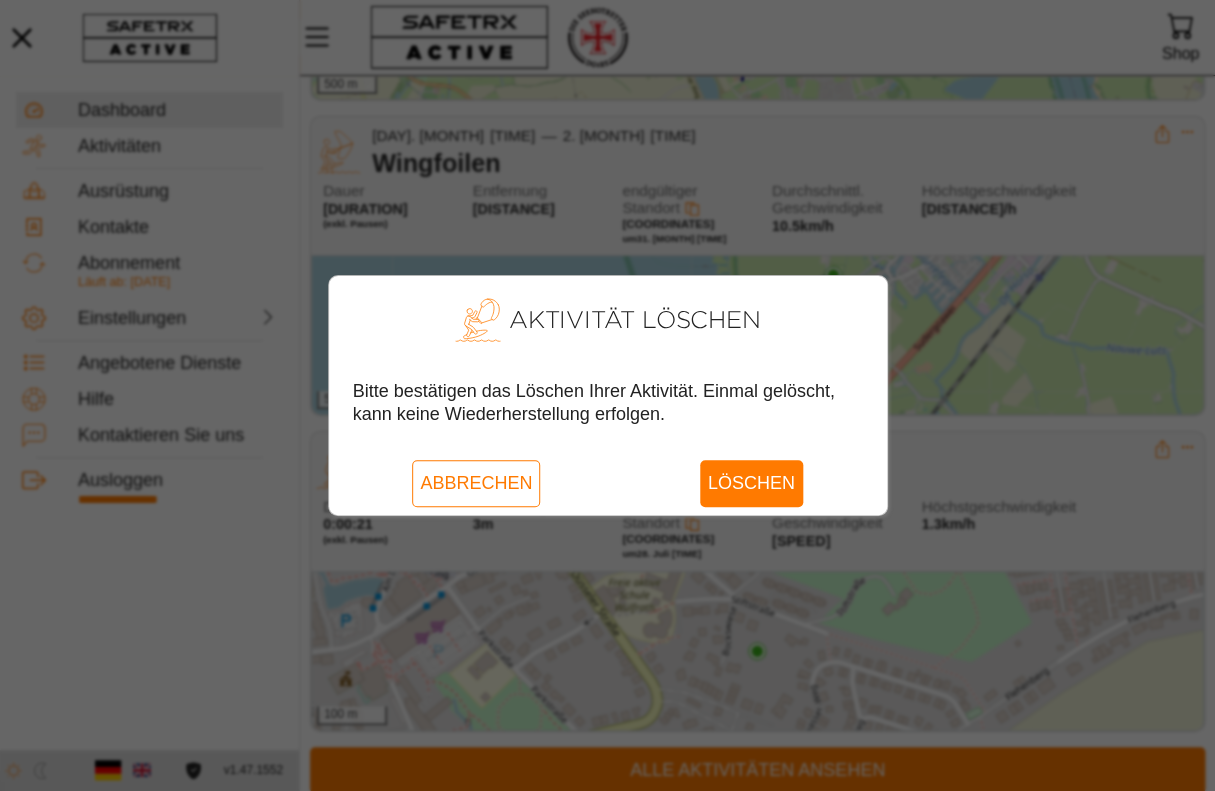 scroll, scrollTop: 0, scrollLeft: 0, axis: both 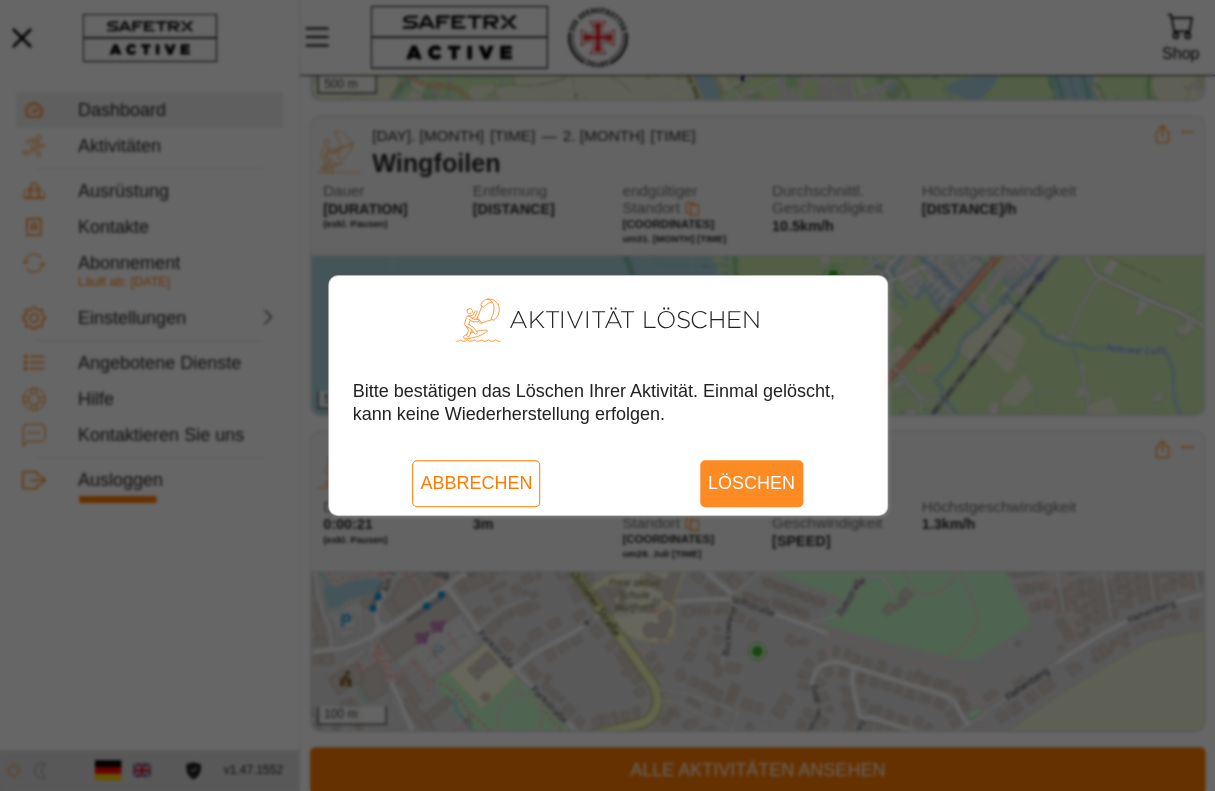 click on "Löschen" at bounding box center [751, 483] 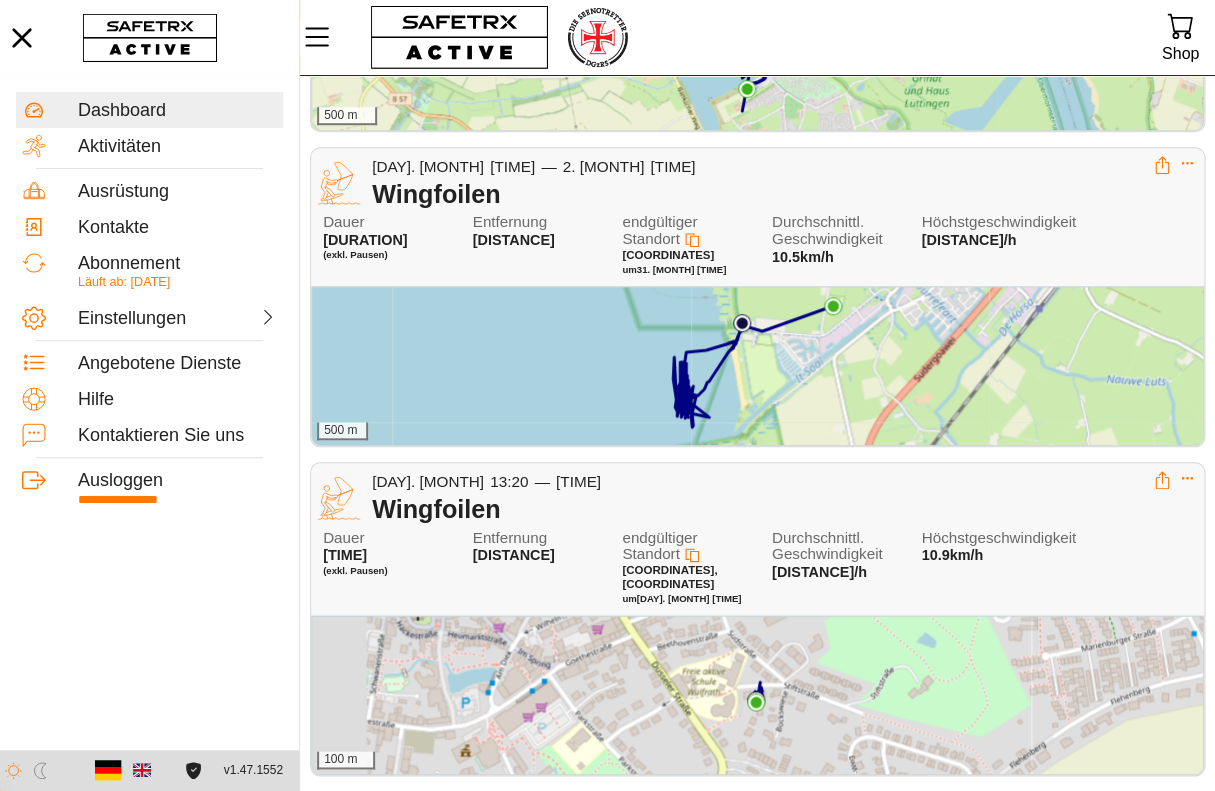 scroll, scrollTop: 401, scrollLeft: 0, axis: vertical 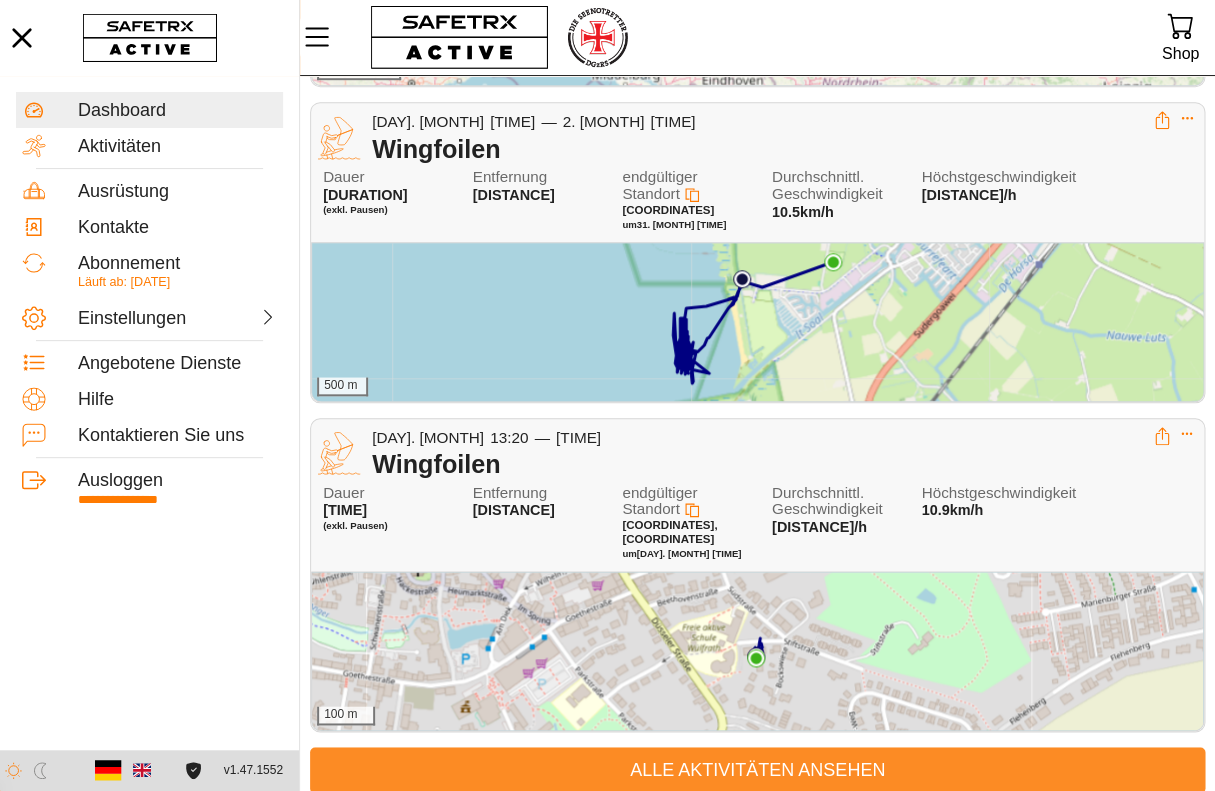 click on "Alle Aktivitäten ansehen" at bounding box center (757, 770) 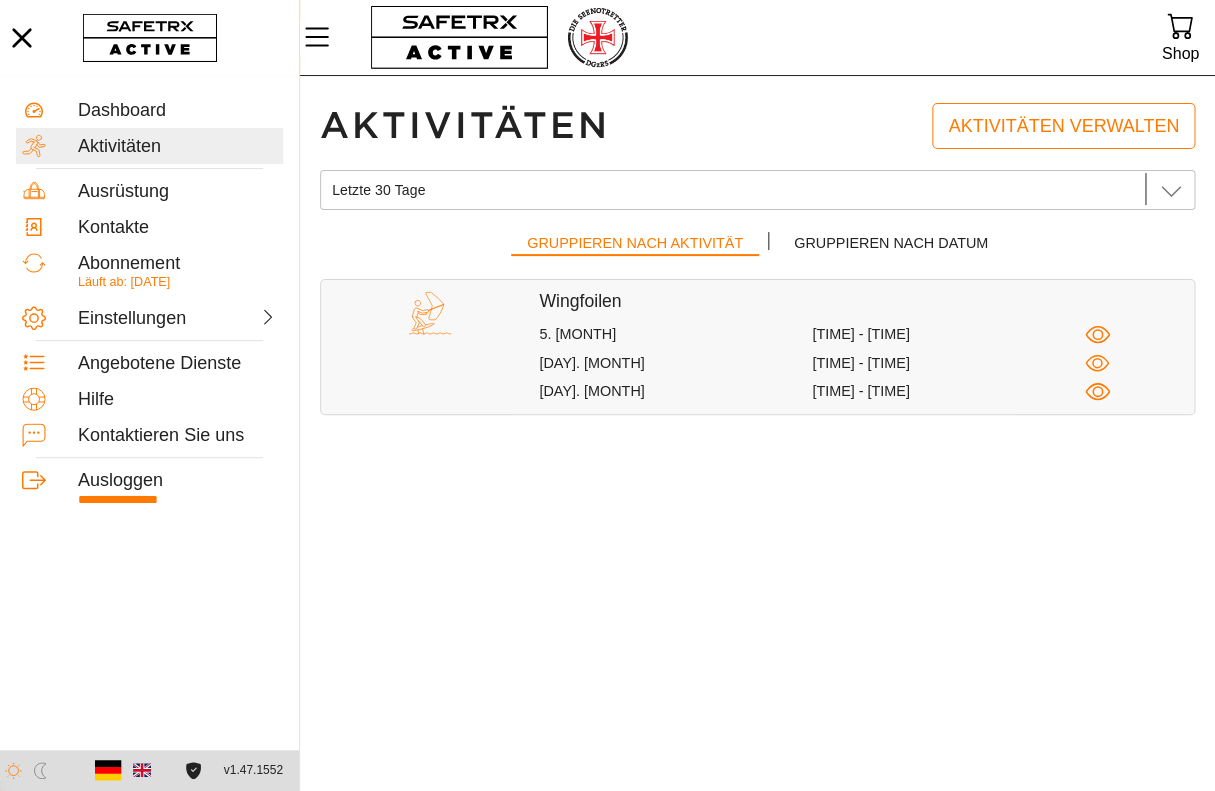 scroll, scrollTop: 0, scrollLeft: 0, axis: both 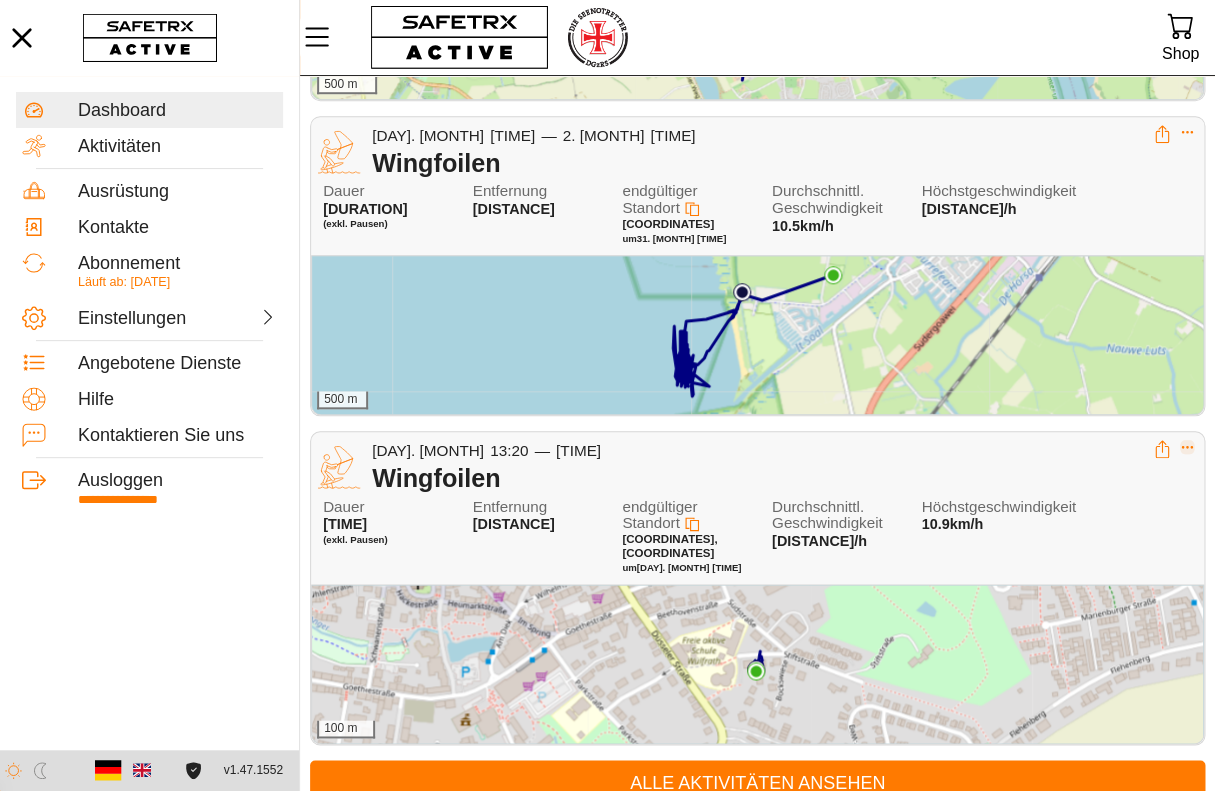 click 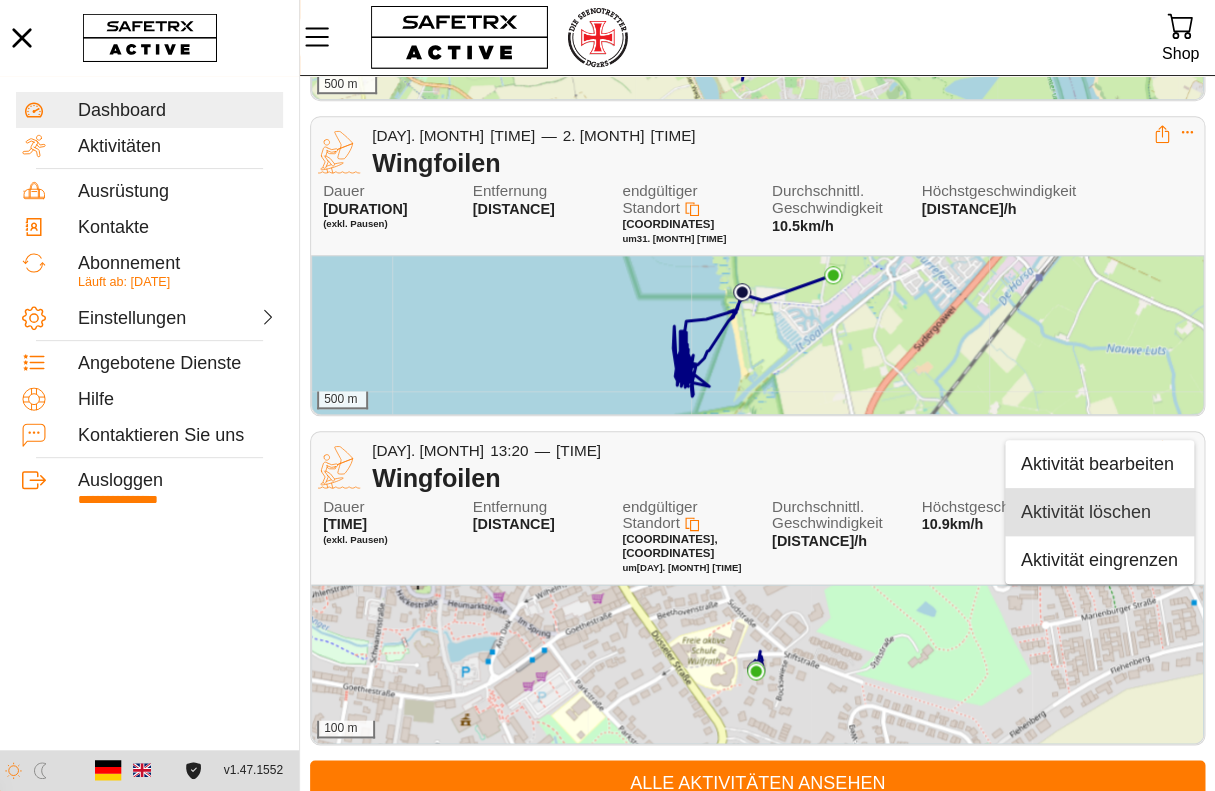click on "Aktivität löschen" at bounding box center [1099, 513] 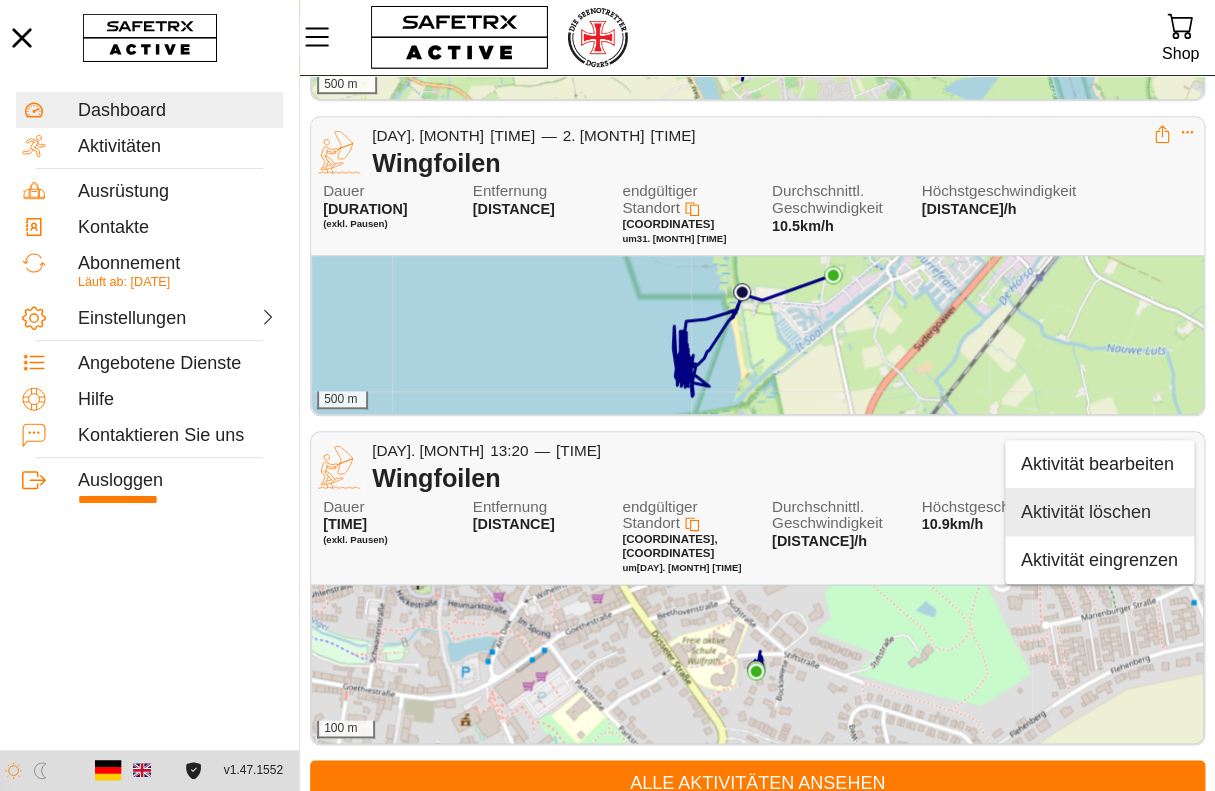 scroll, scrollTop: 0, scrollLeft: 0, axis: both 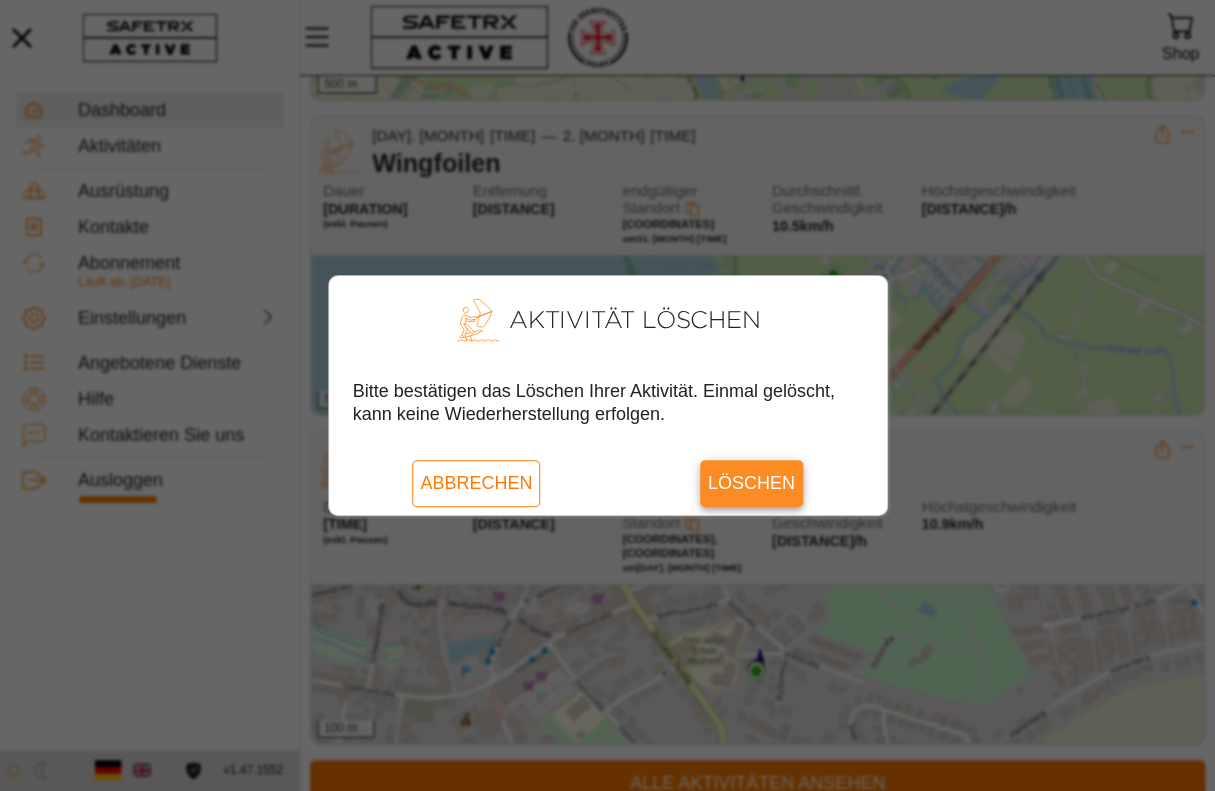 click on "Löschen" at bounding box center (751, 483) 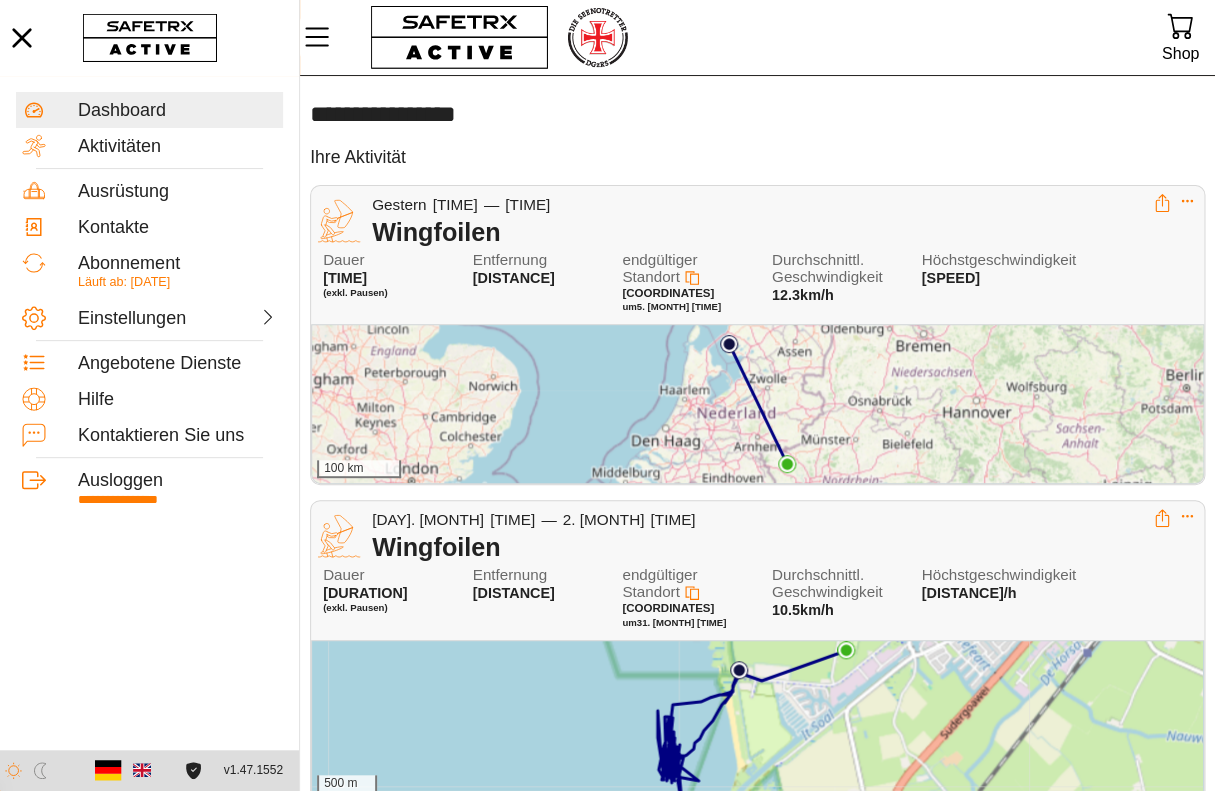 scroll, scrollTop: 0, scrollLeft: 0, axis: both 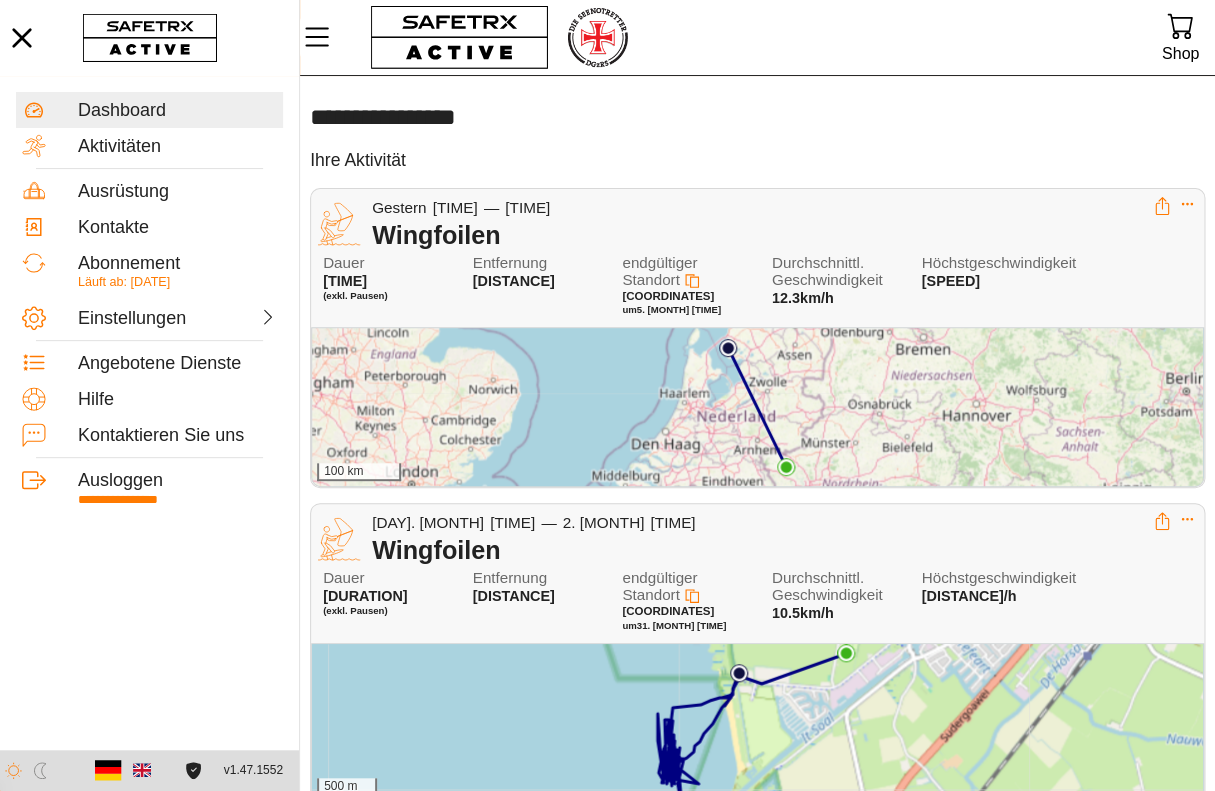 click on "100 km" at bounding box center [757, 407] 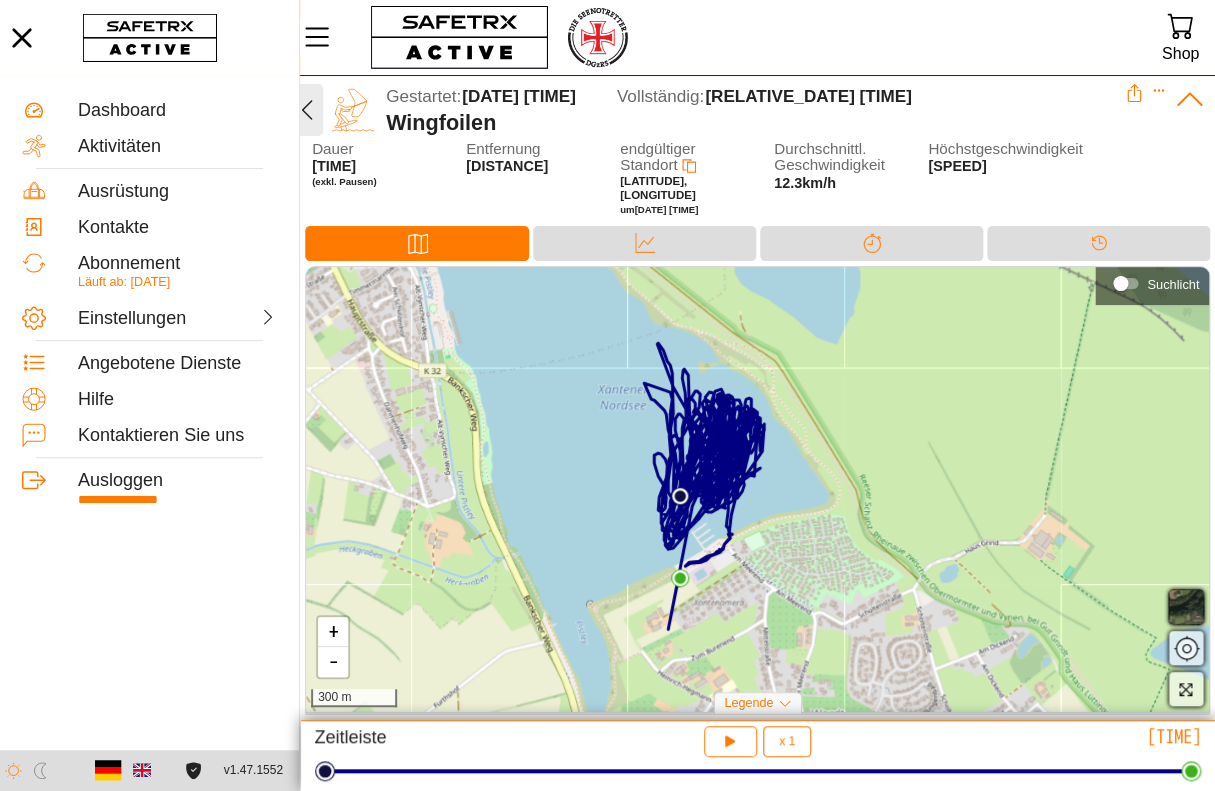 click 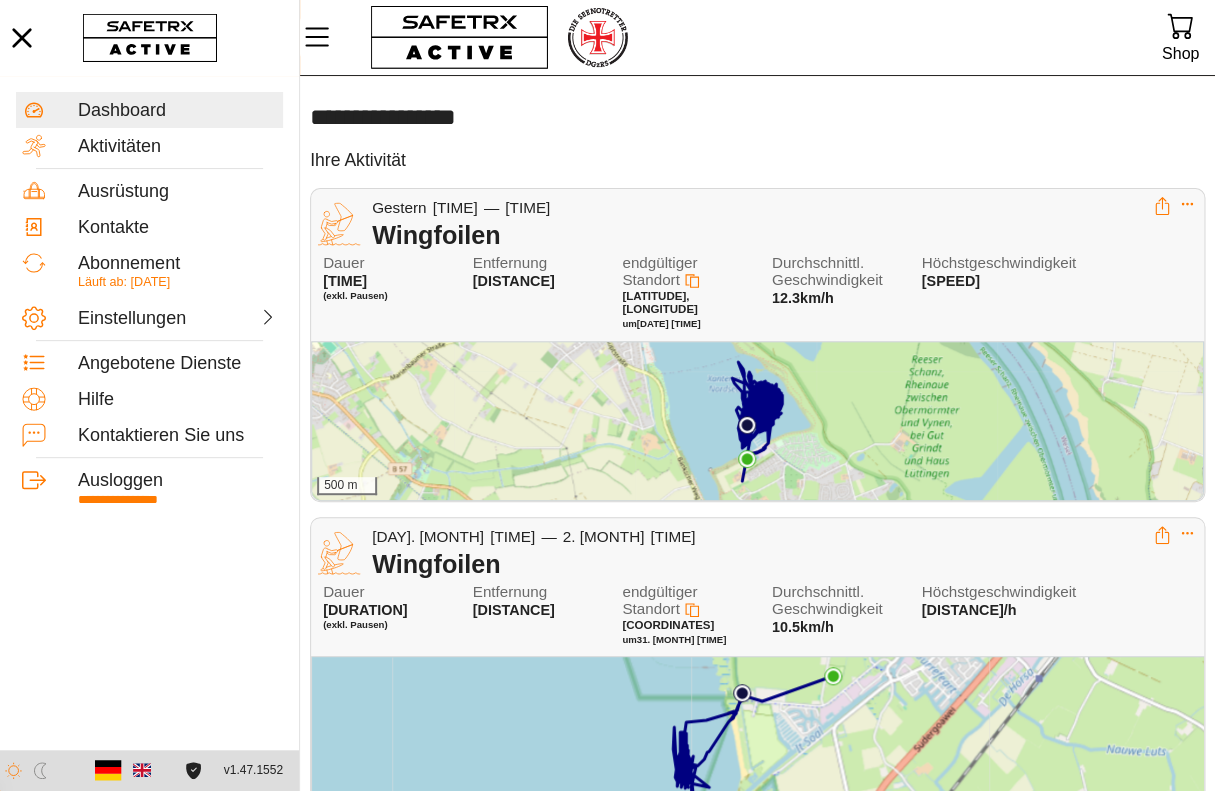 scroll, scrollTop: 86, scrollLeft: 0, axis: vertical 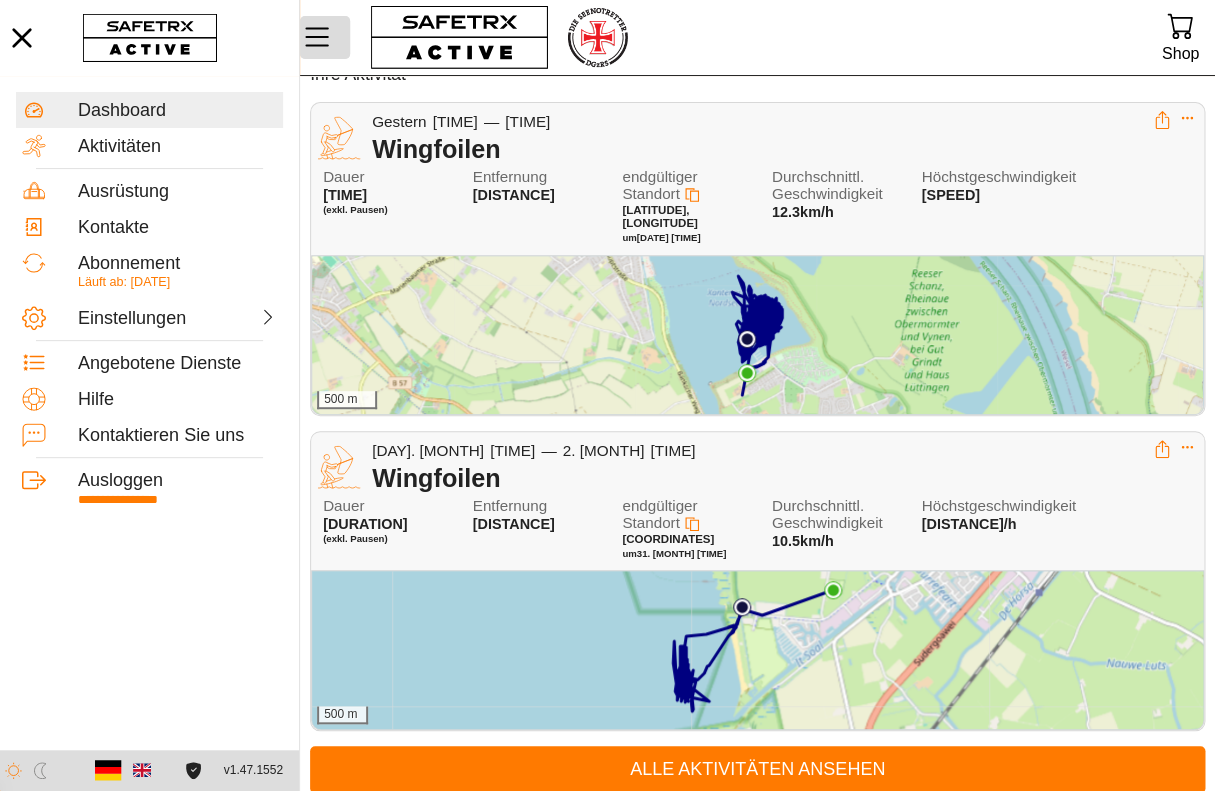 click 